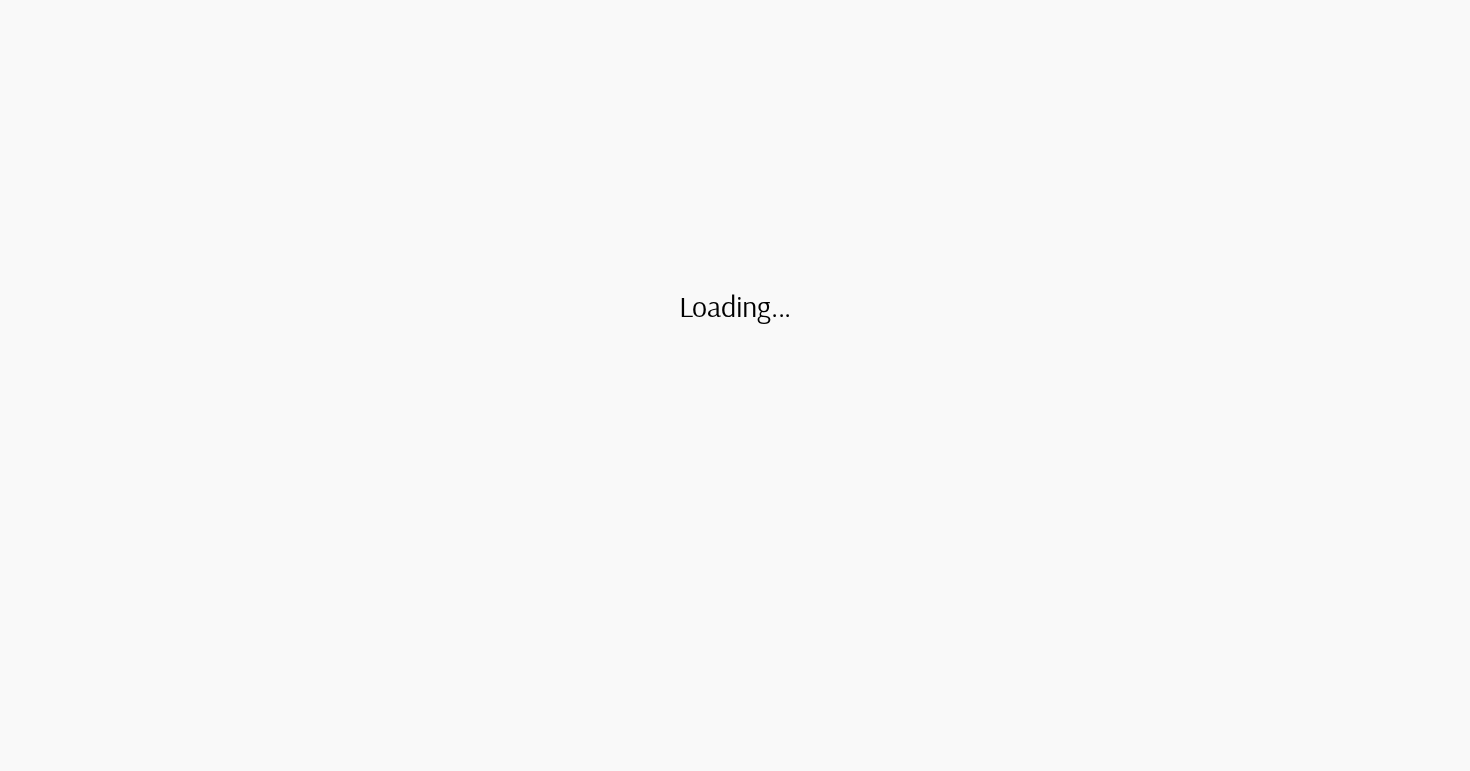 scroll, scrollTop: 0, scrollLeft: 0, axis: both 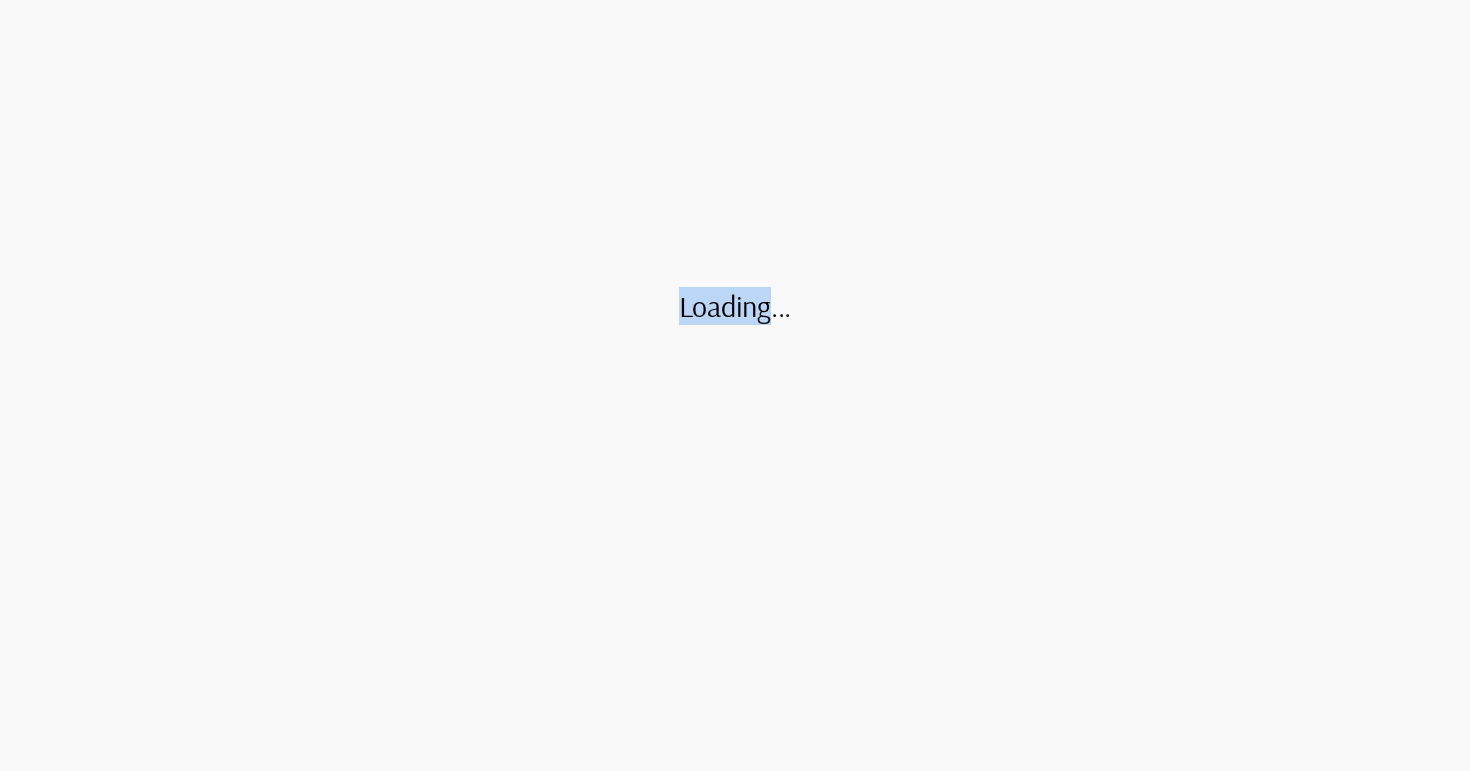 click on "Loading..." at bounding box center (735, 306) 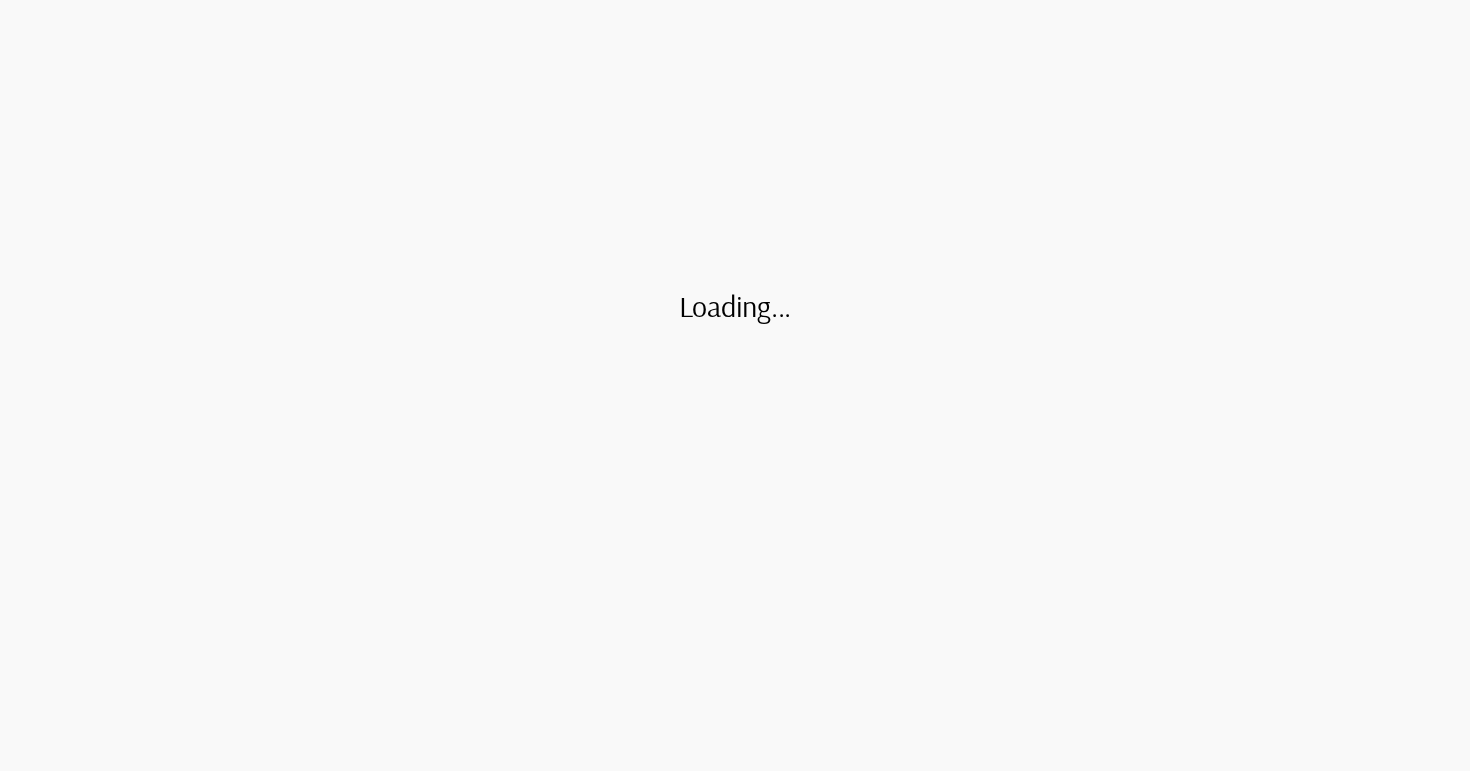 click on "Loading..." at bounding box center (735, 385) 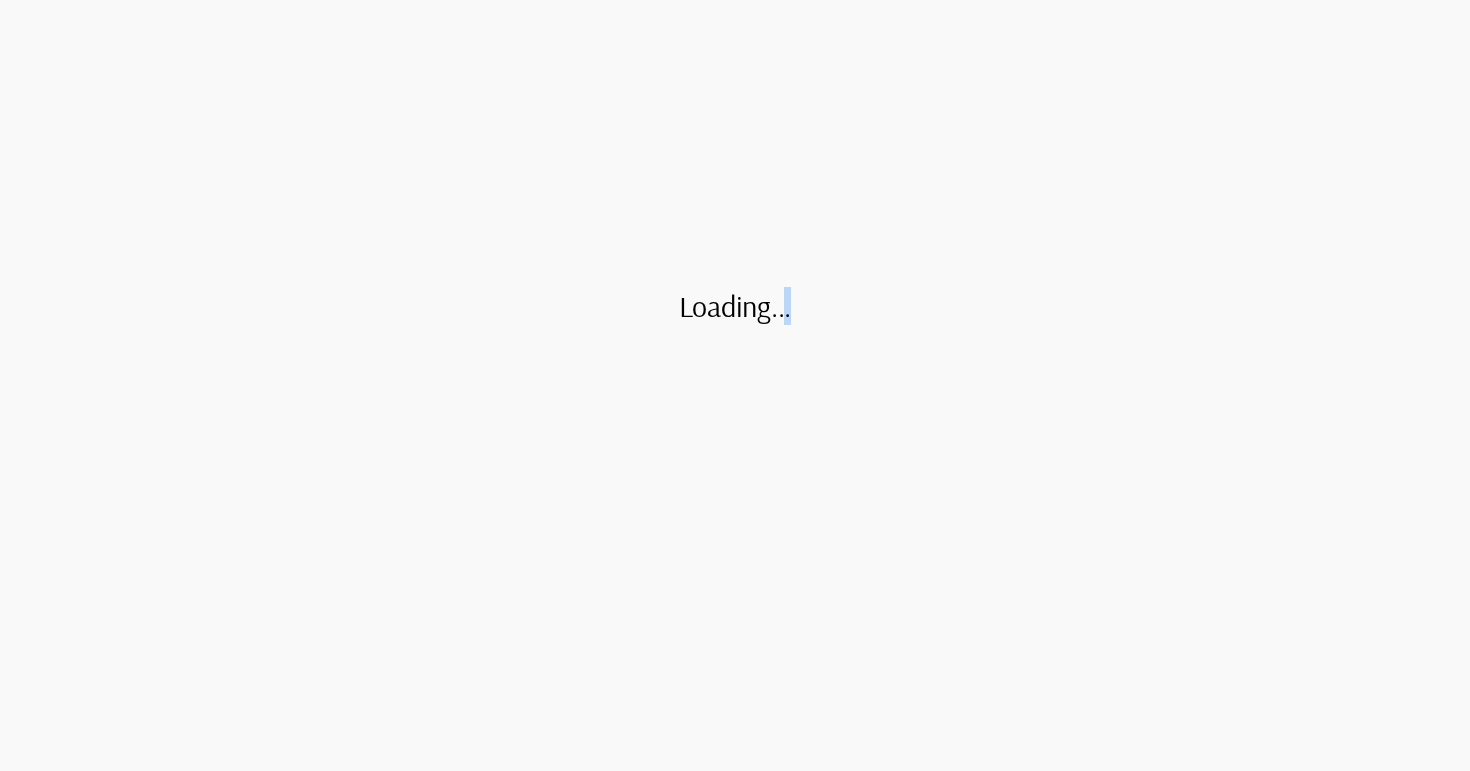 click on "Loading..." at bounding box center (735, 306) 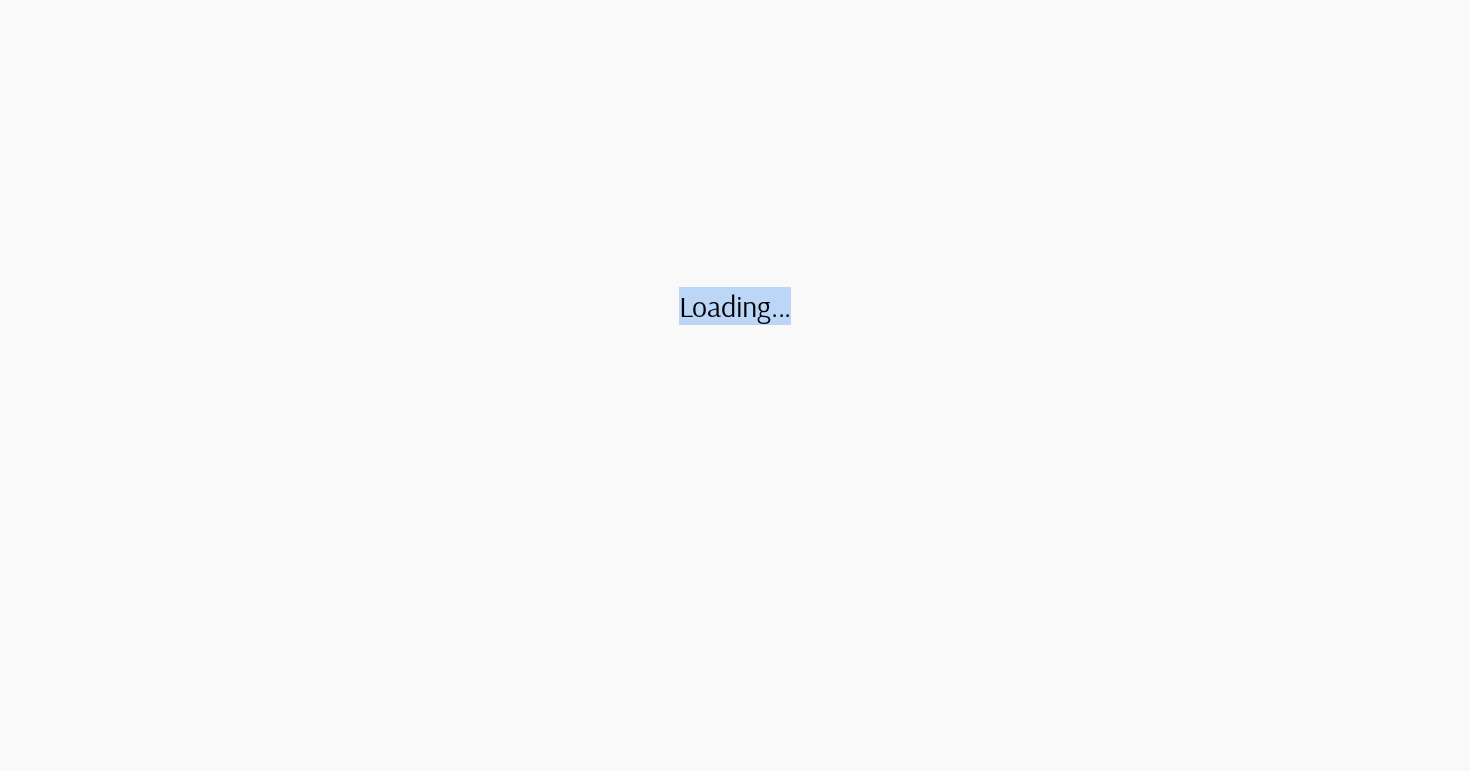 click on "Loading..." at bounding box center (735, 306) 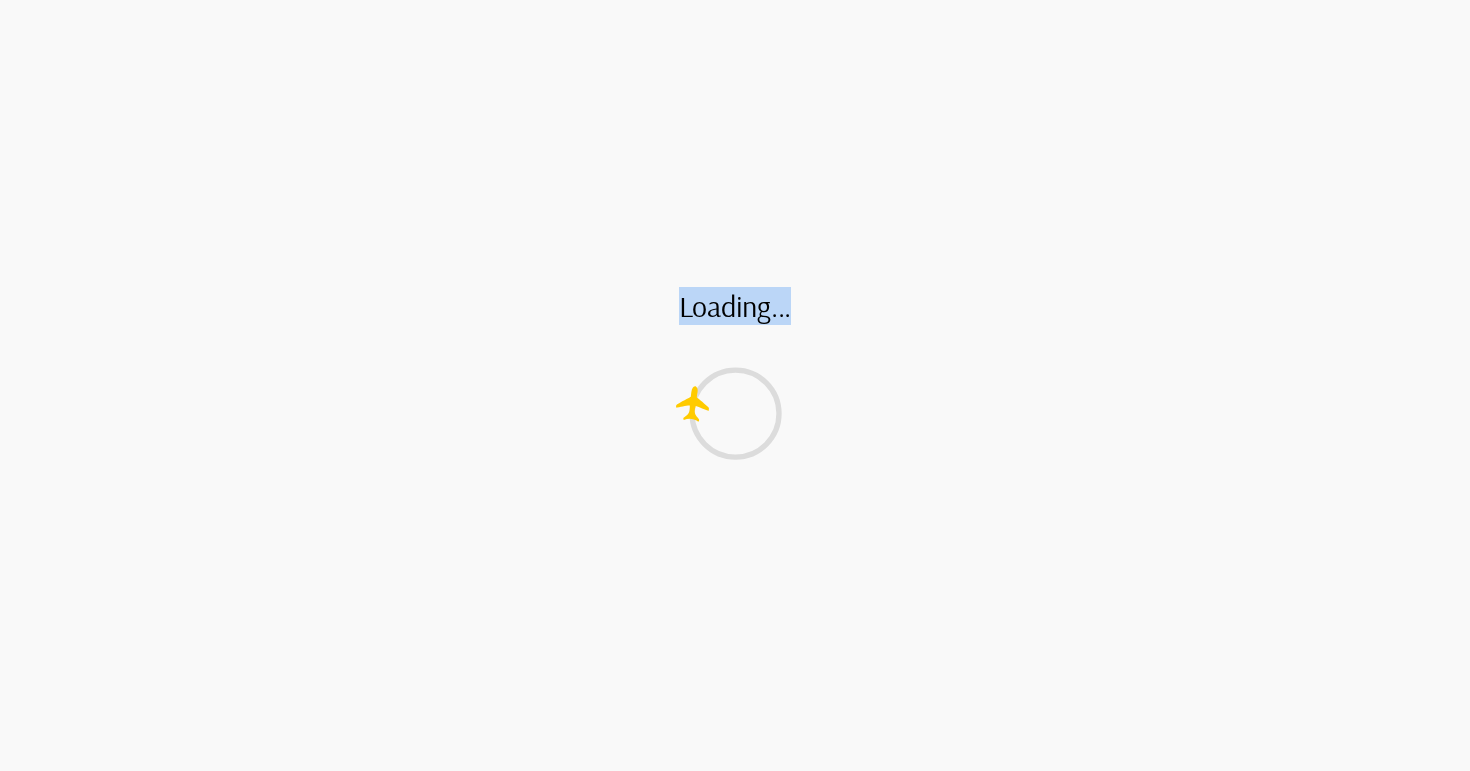 click on "Loading..." at bounding box center [735, 385] 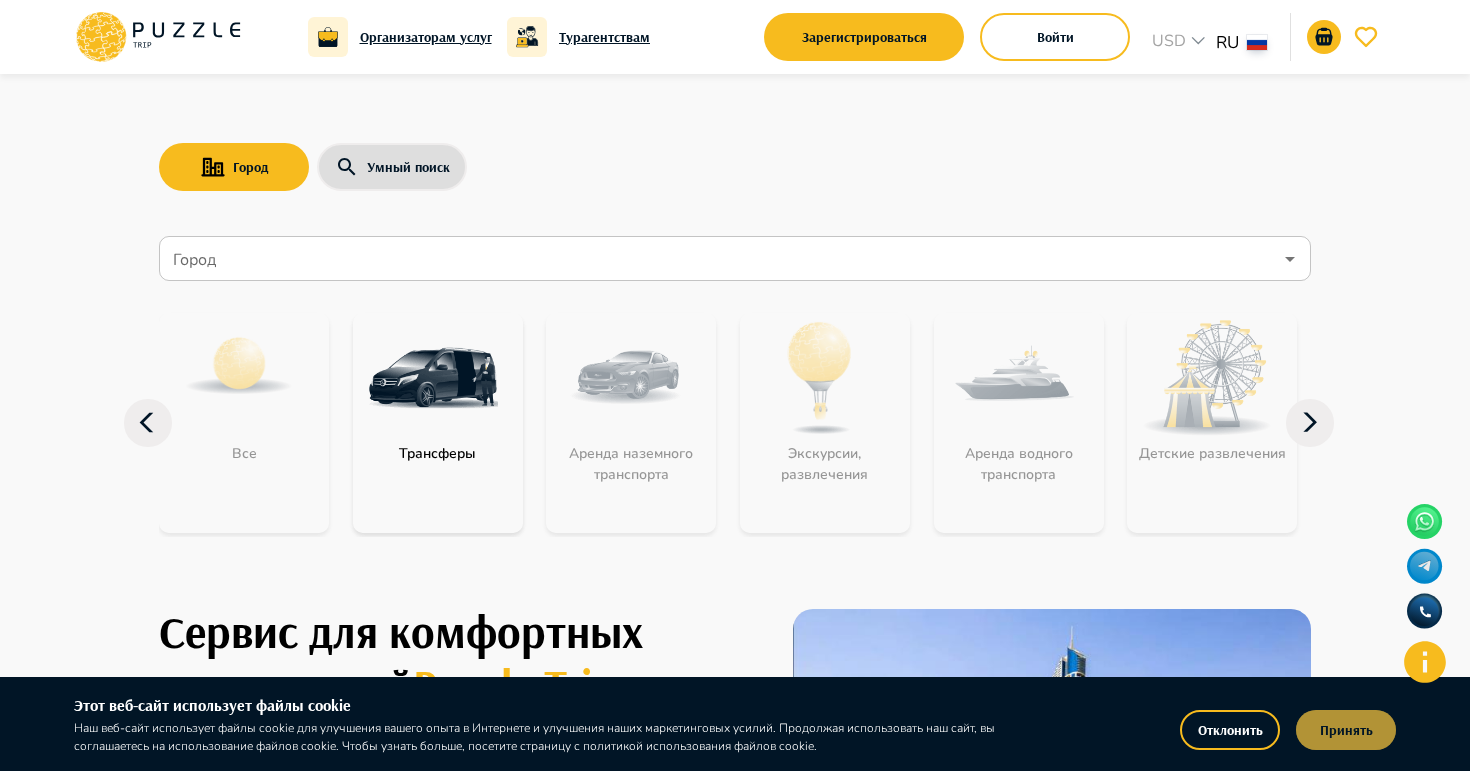 click on "Принять" at bounding box center (1346, 730) 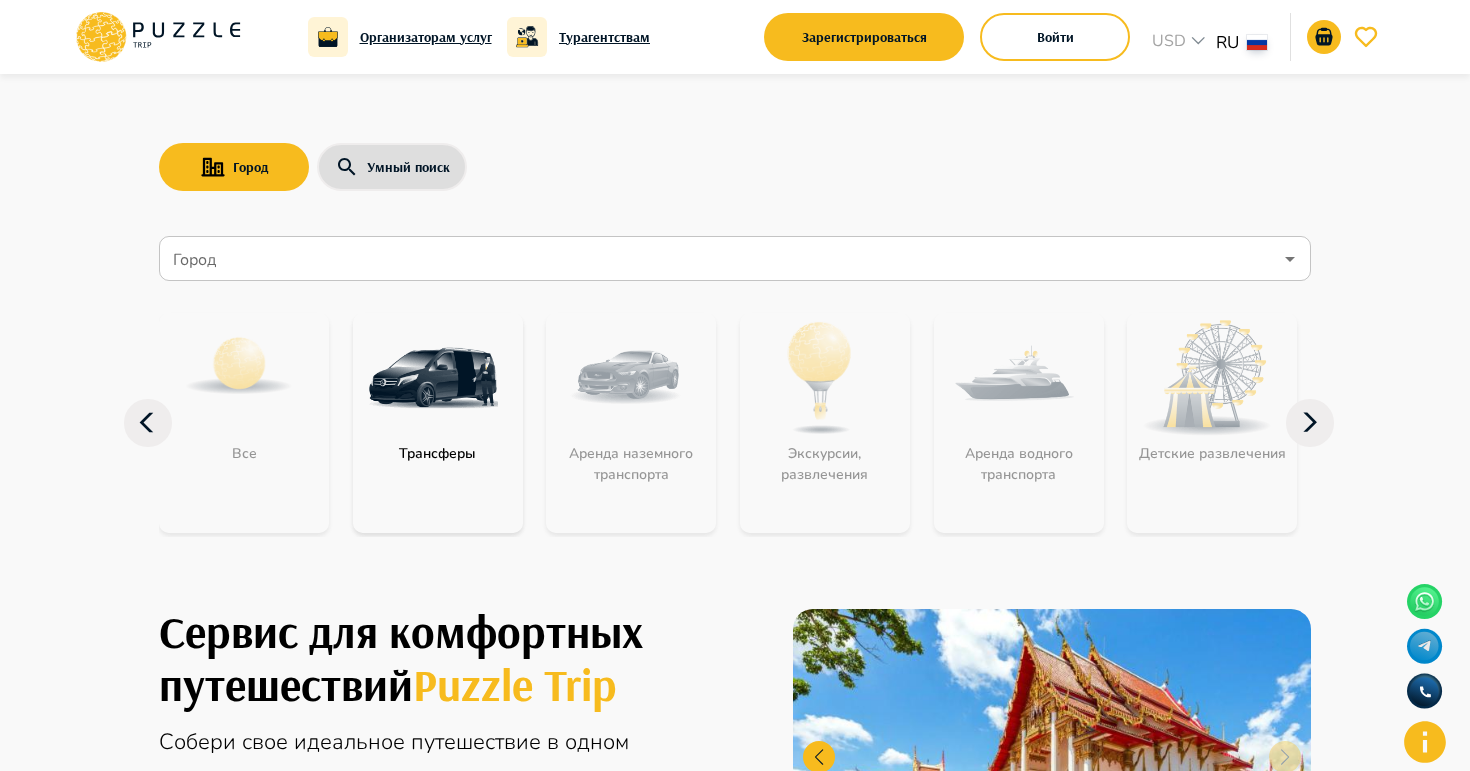 click on "Организаторам услуг Турагентствам Зарегистрироваться Войти USD *** RU   ** Город Умный поиск Город Город Все Трансферы Аренда наземного транспорта Экскурсии, развлечения Аренда водного транспорта Детские
развлечения Входные билеты Бизнес-авиация Автомобили с водителем Сервис для комфортных путешествий  Puzzle Trip Собери   свое   идеальное   путешествие   в   одном   приложении   на   раз,   два,   три   Мы уже работаем в : ОАЭ Турция Саудовская Аравия Армения Россия Танзания Республика Беларусь Египет Мальдивы Сейшелы Шри-Ланка Таиланд Куба Карибы Мальта От     $ 95 От" at bounding box center [735, 2087] 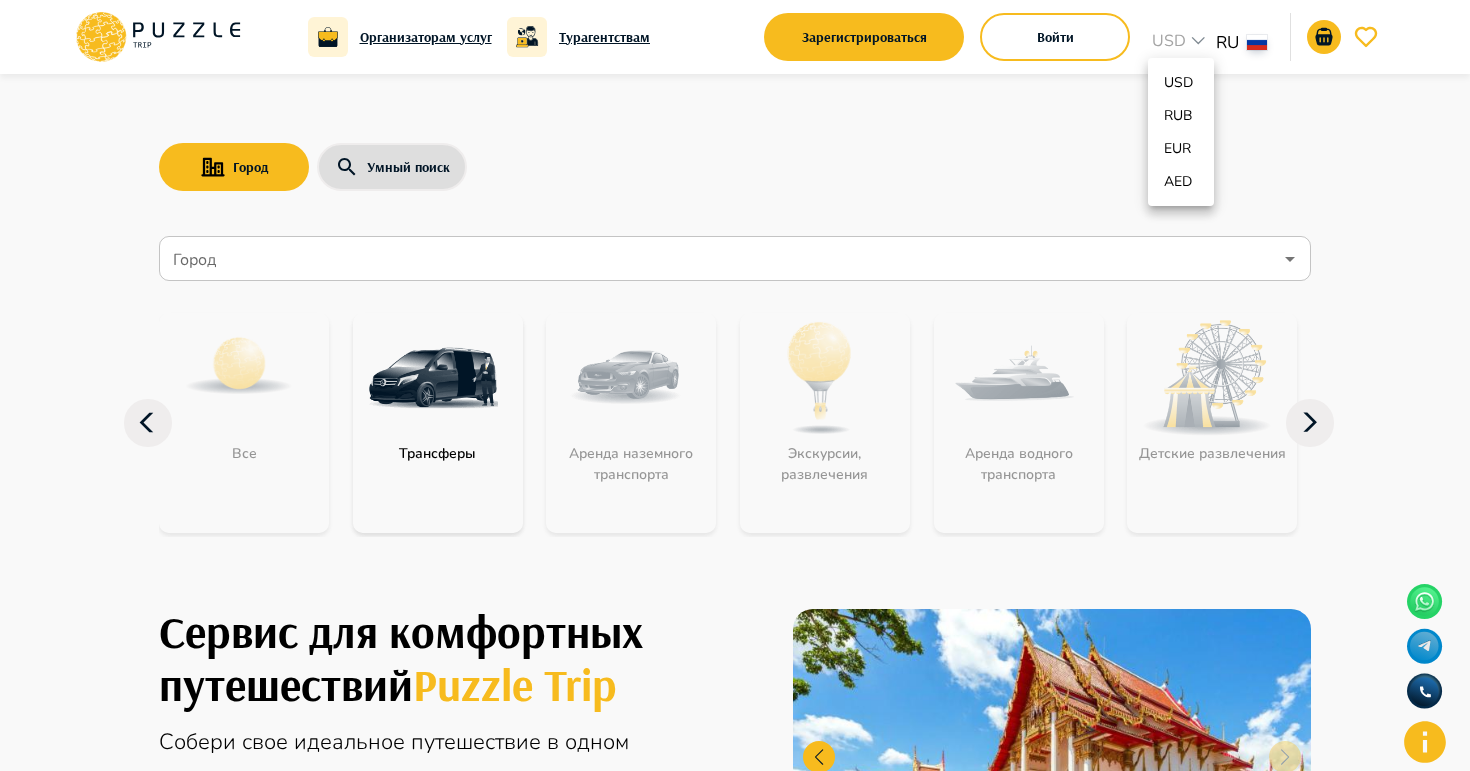 click at bounding box center [735, 385] 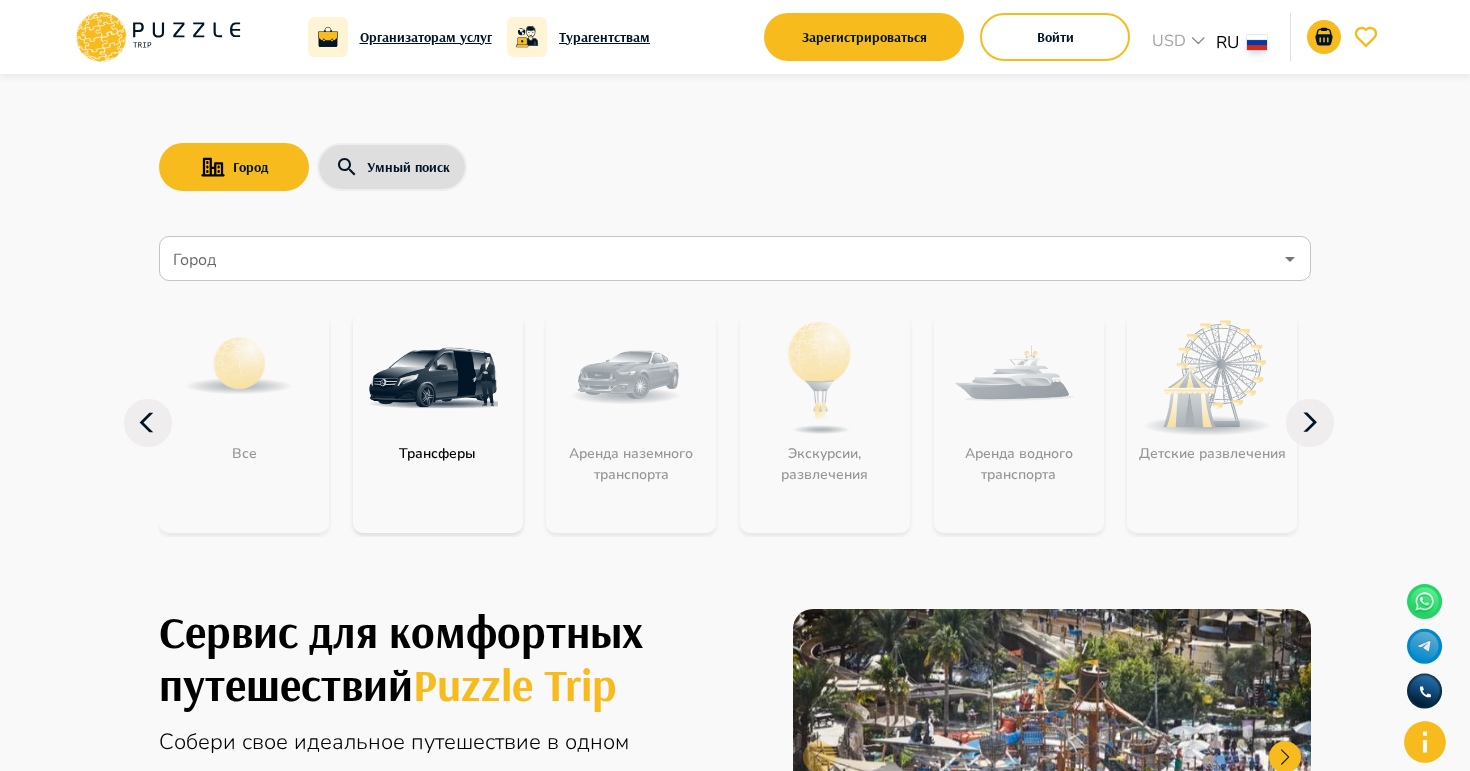 click on "USD RUB EUR AED" at bounding box center (735, 385) 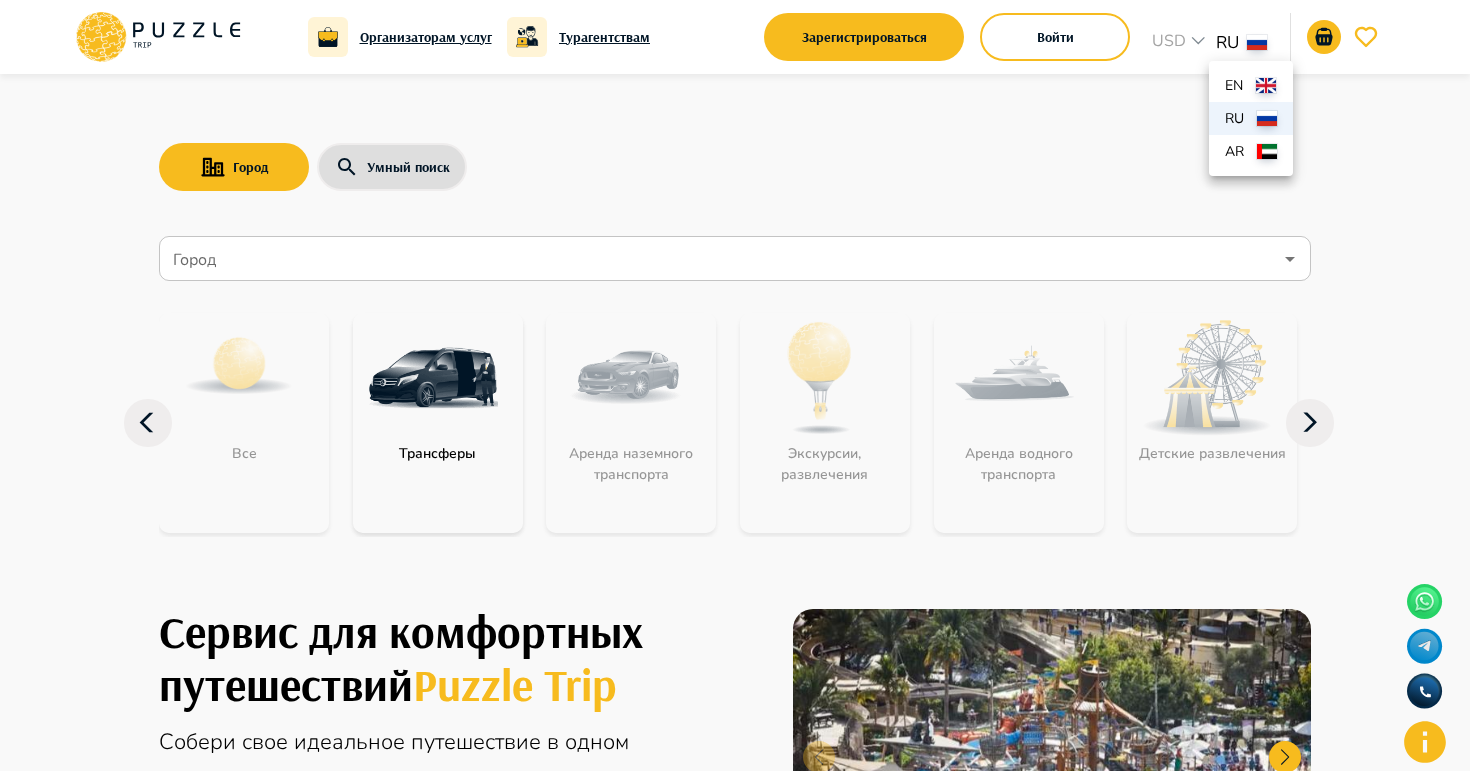 click on "Организаторам услуг Турагентствам Зарегистрироваться Войти USD *** RU   ** Город Умный поиск Город Город Все Трансферы Аренда наземного транспорта Экскурсии, развлечения Аренда водного транспорта Детские
развлечения Входные билеты Бизнес-авиация Автомобили с водителем Сервис для комфортных путешествий  Puzzle Trip Собери   свое   идеальное   путешествие   в   одном   приложении   на   раз,   два,   три   Мы уже работаем в : ОАЭ Турция Саудовская Аравия Армения Россия Танзания Республика Беларусь Египет Мальдивы Сейшелы Шри-Ланка Таиланд Куба Карибы Мальта От     $ 95 От" at bounding box center (735, 2087) 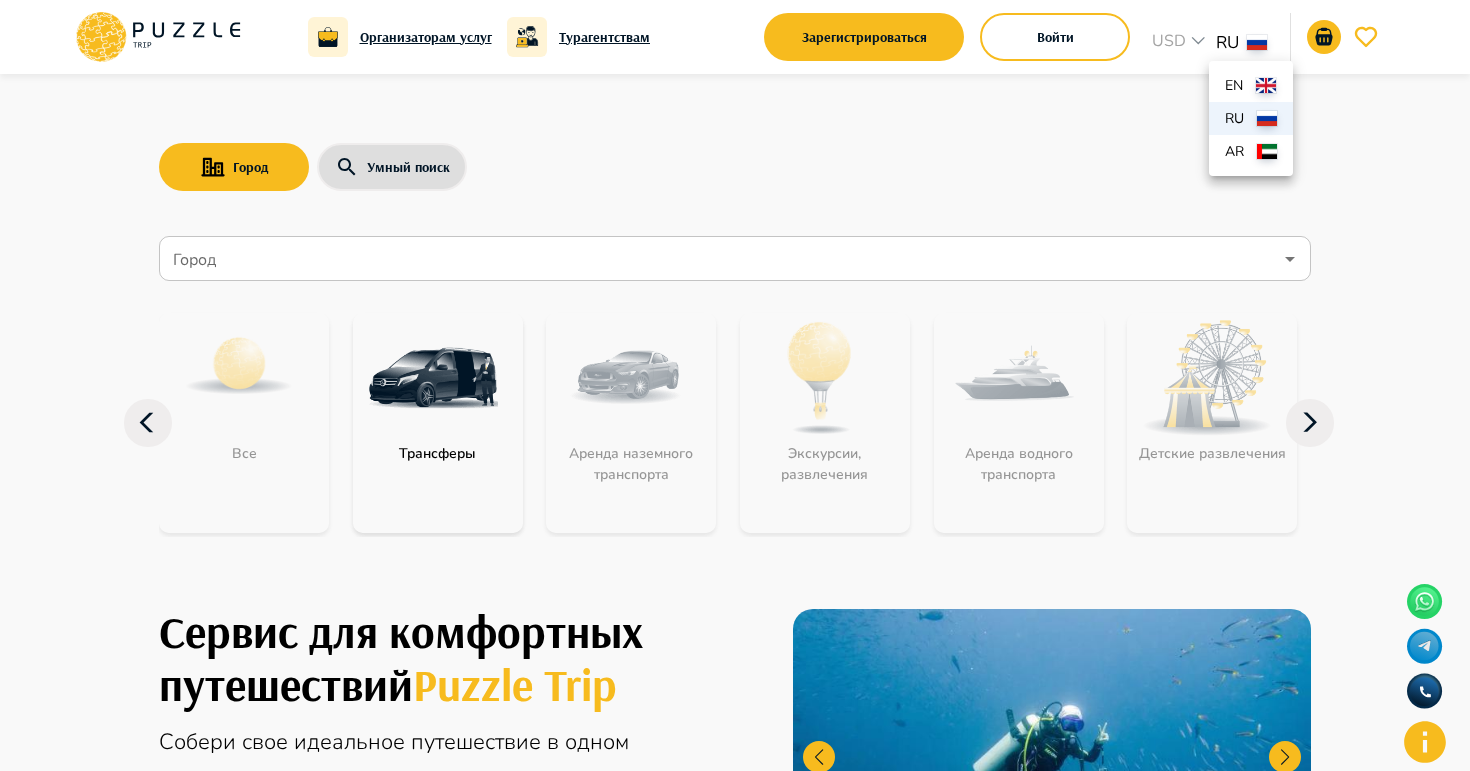 click on "Организаторам услуг Турагентствам Зарегистрироваться Войти USD *** RU   ** Город Умный поиск Город Город Все Трансферы Аренда наземного транспорта Экскурсии, развлечения Аренда водного транспорта Детские
развлечения Входные билеты Бизнес-авиация Автомобили с водителем Сервис для комфортных путешествий  Puzzle Trip Собери   свое   идеальное   путешествие   в   одном   приложении   на   раз,   два,   три   Мы уже работаем в : ОАЭ Турция Саудовская Аравия Армения Россия Танзания Республика Беларусь Египет Мальдивы Сейшелы Шри-Ланка Таиланд Куба Карибы Мальта От     $ 95 От" at bounding box center [735, 2087] 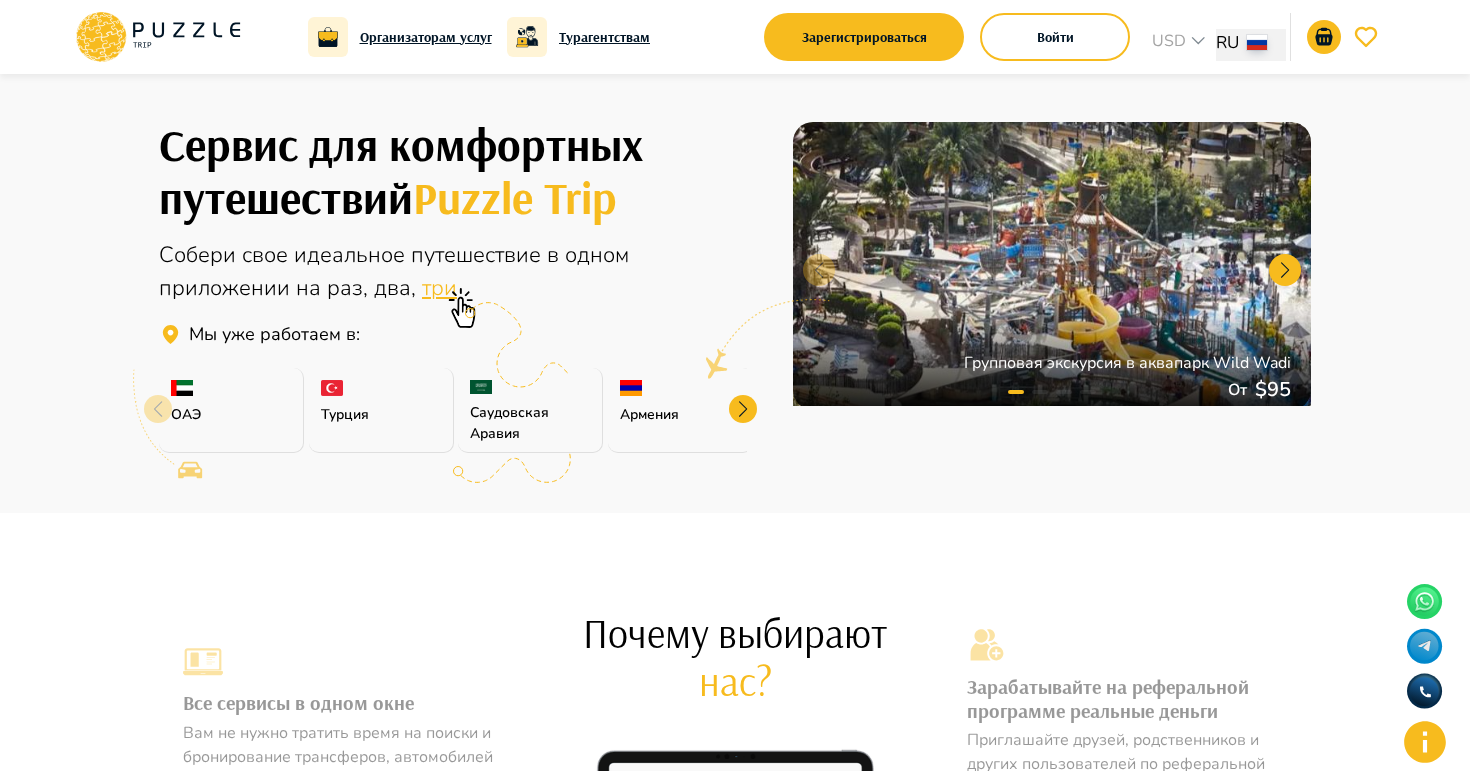 scroll, scrollTop: 483, scrollLeft: 0, axis: vertical 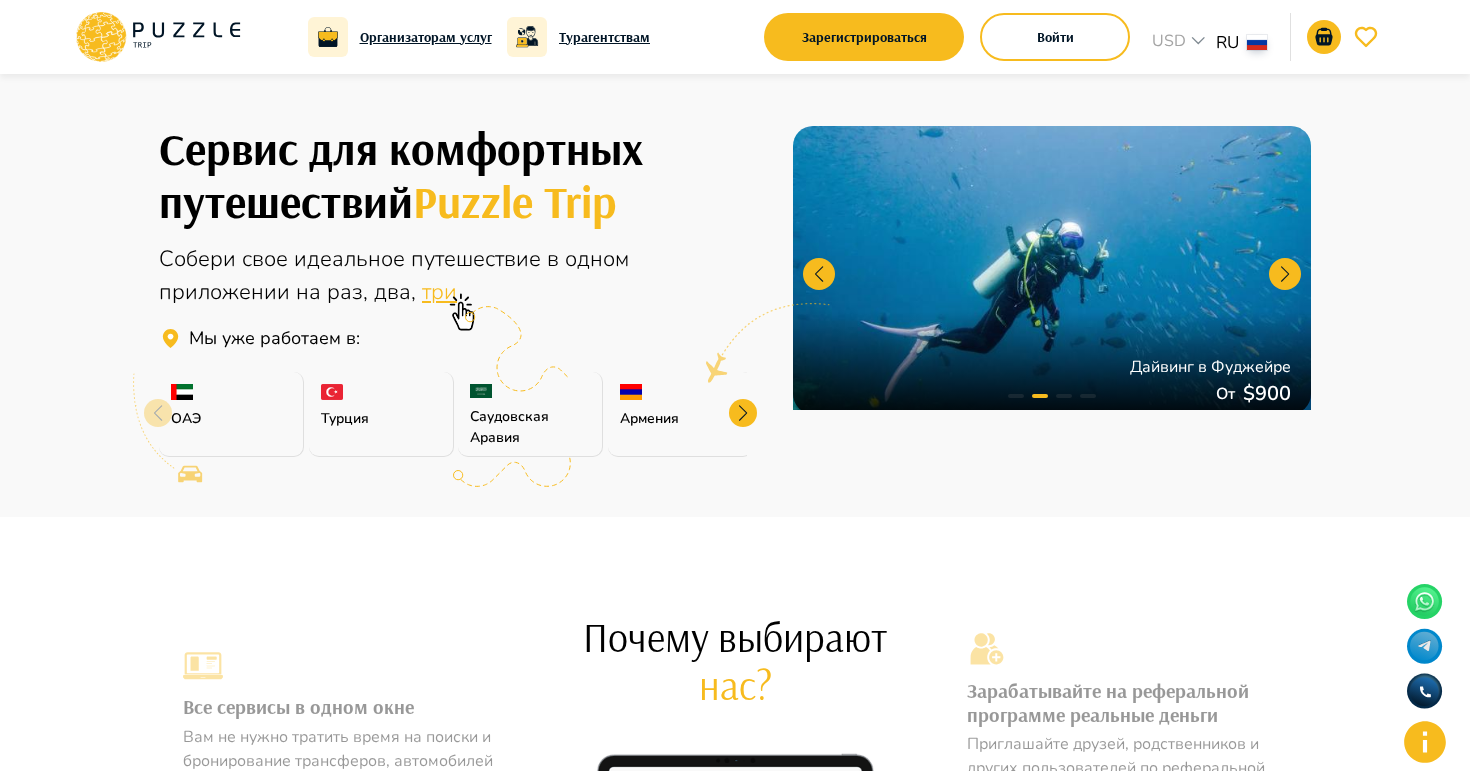 click at bounding box center [743, 413] 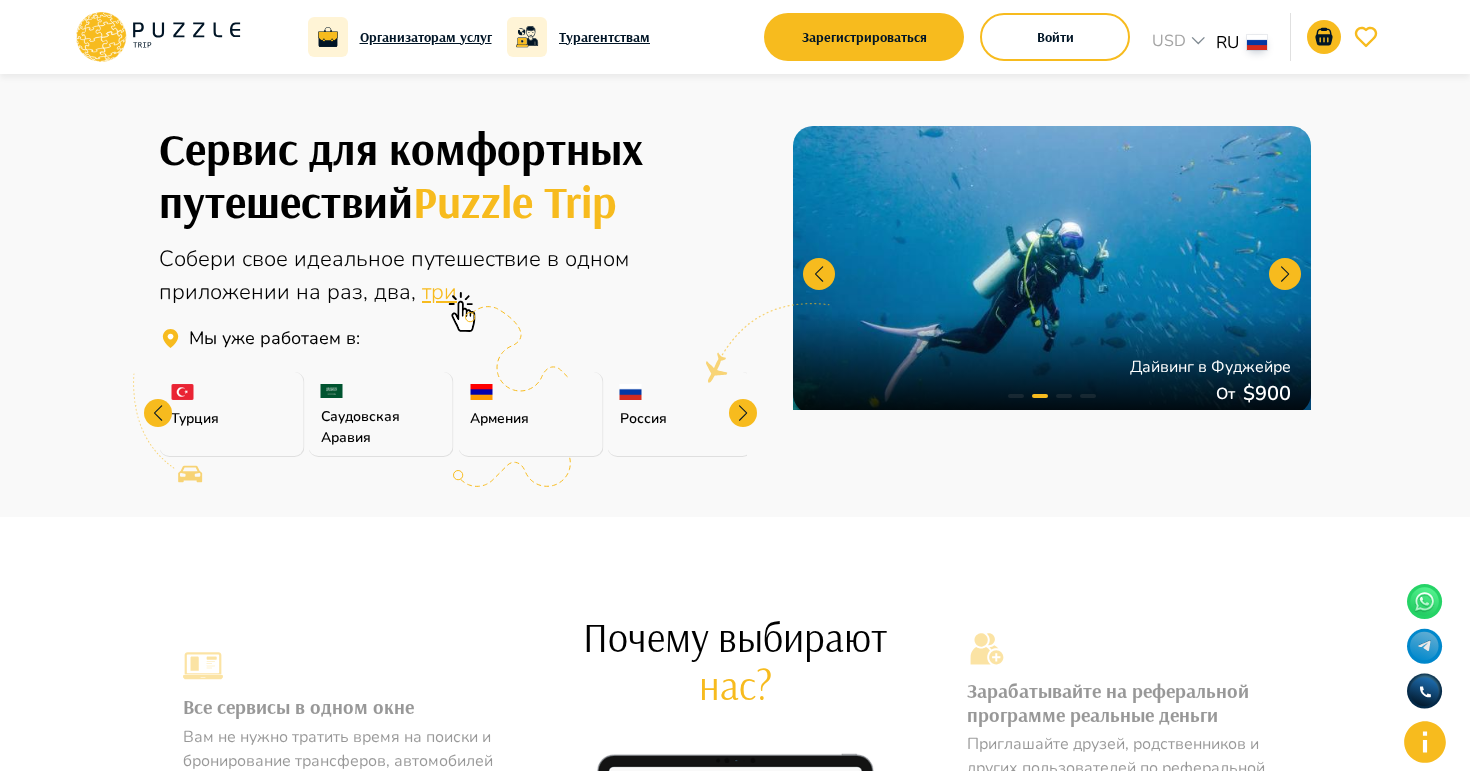 click at bounding box center (743, 413) 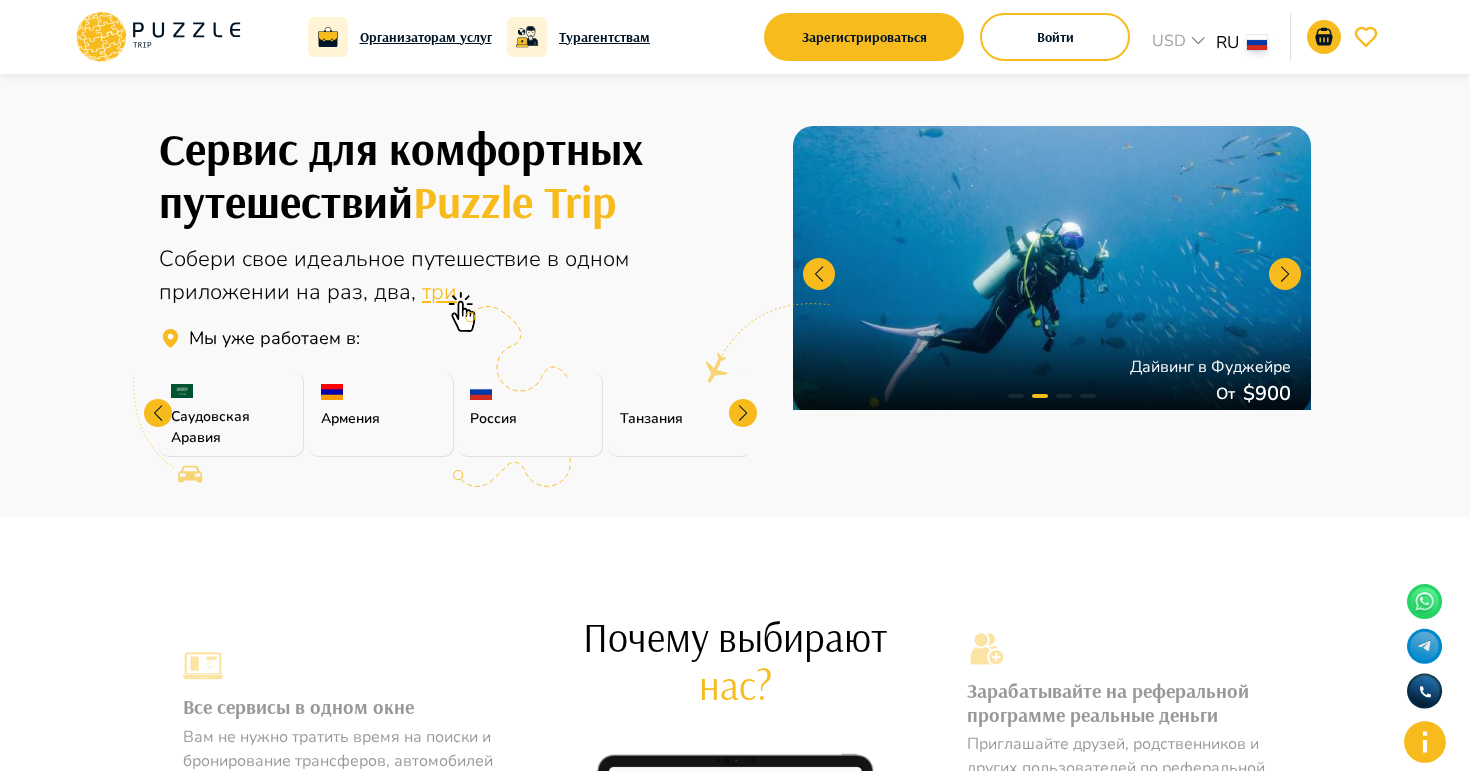 click at bounding box center [743, 413] 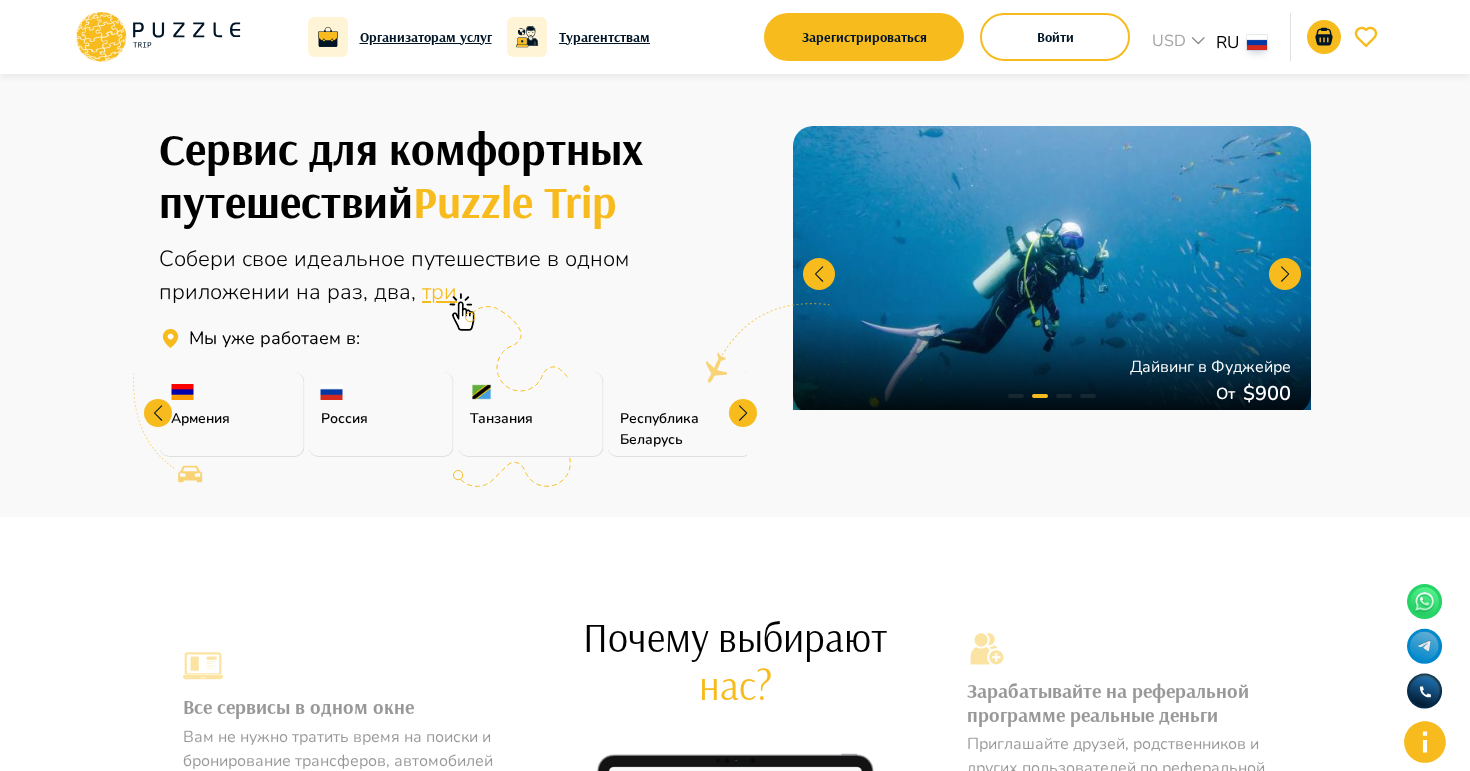 click at bounding box center [743, 413] 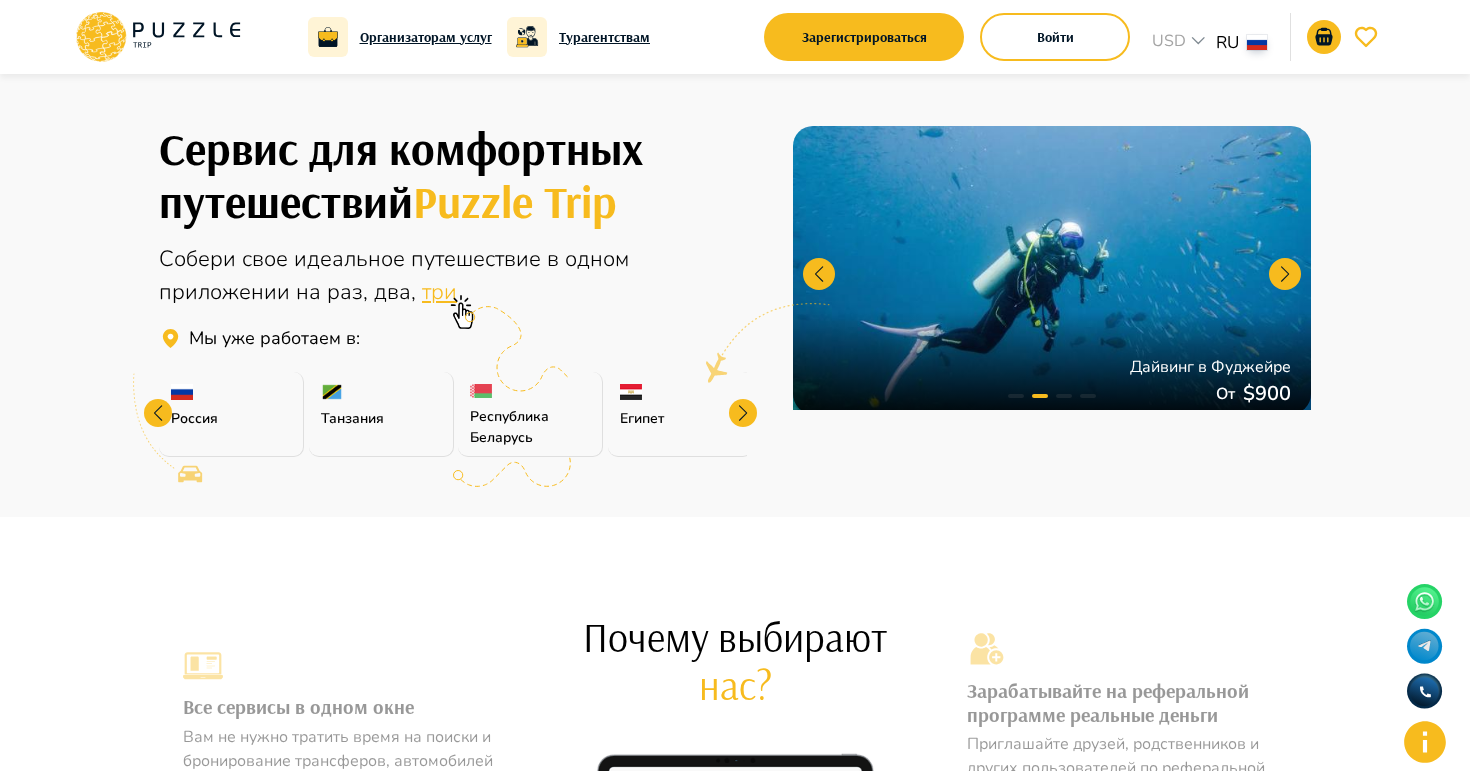 click at bounding box center [743, 413] 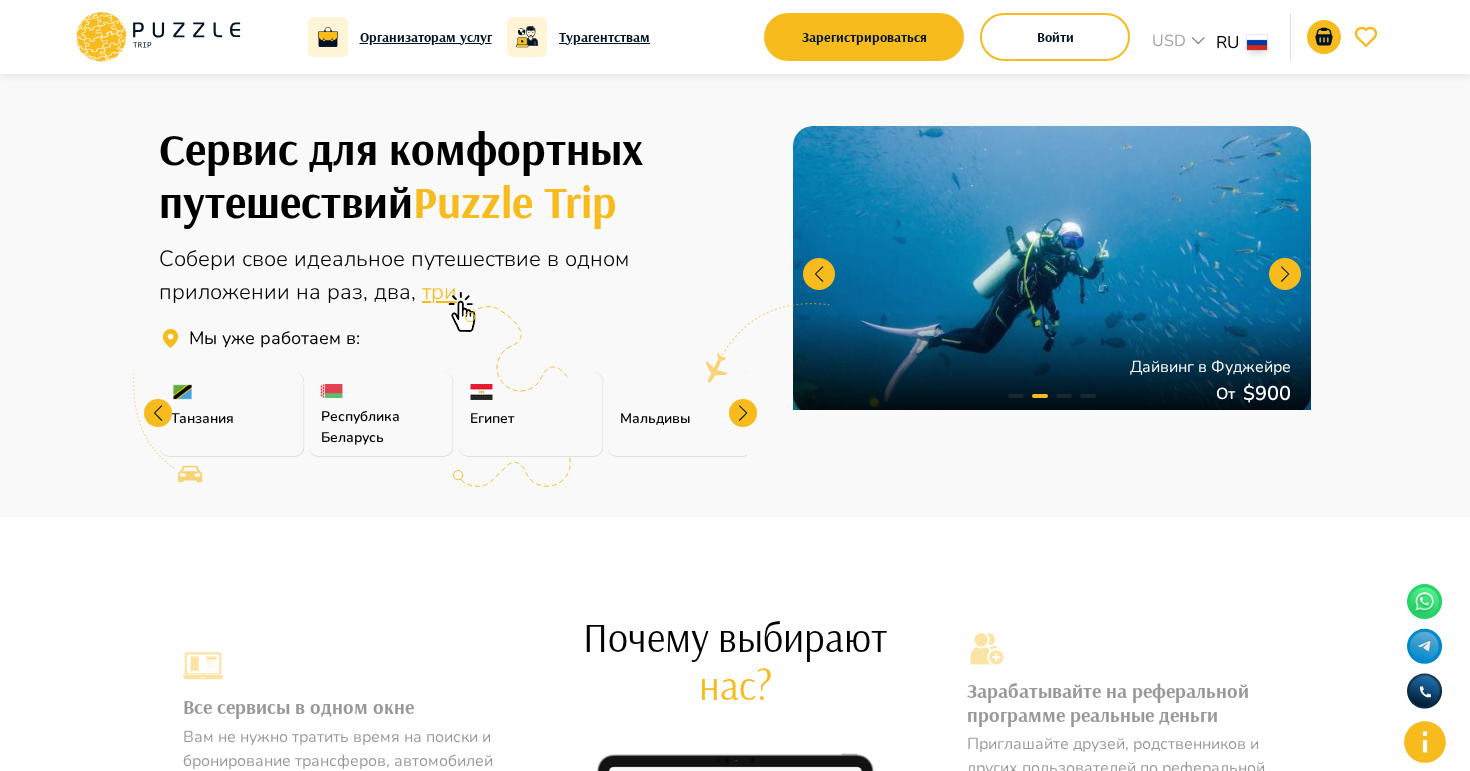 click at bounding box center (743, 413) 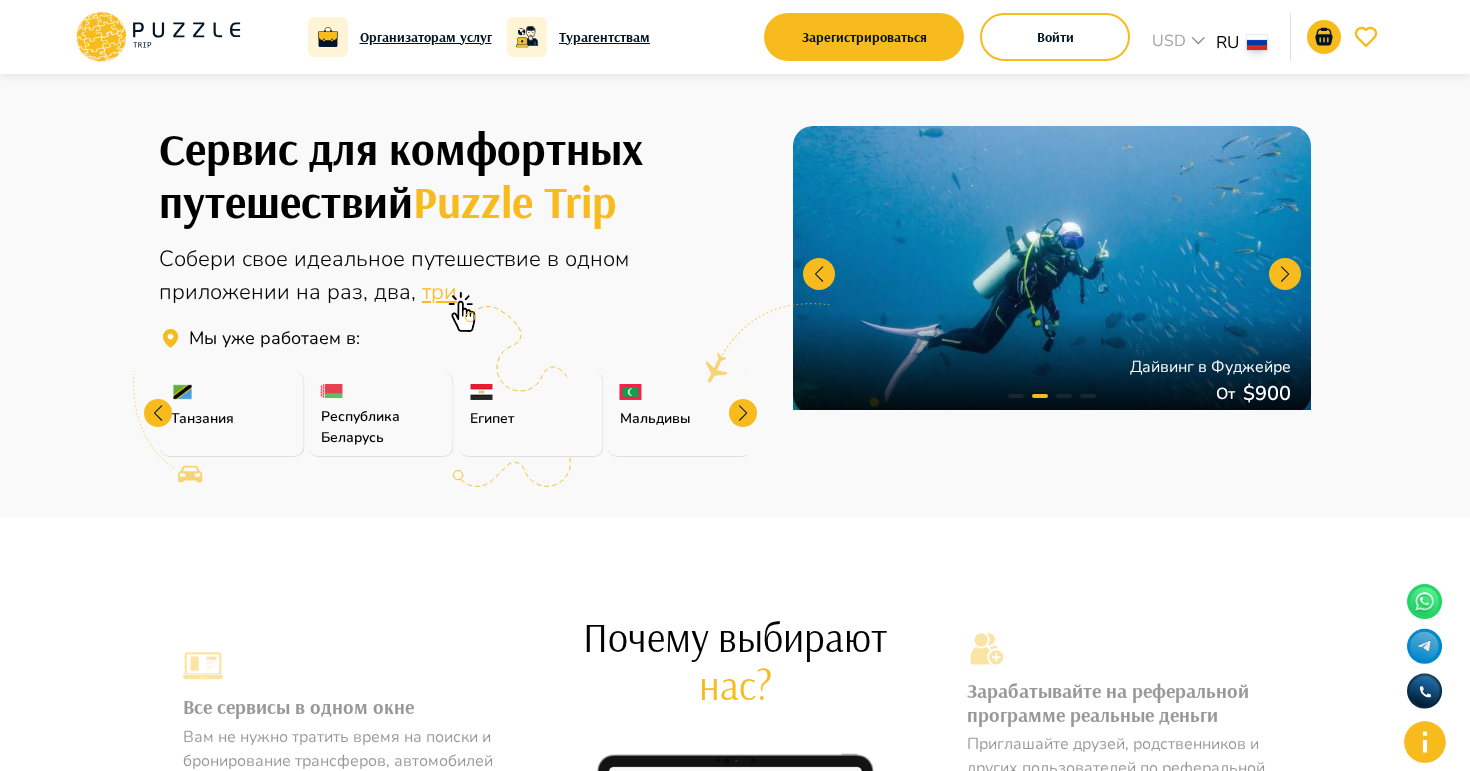 click at bounding box center [743, 413] 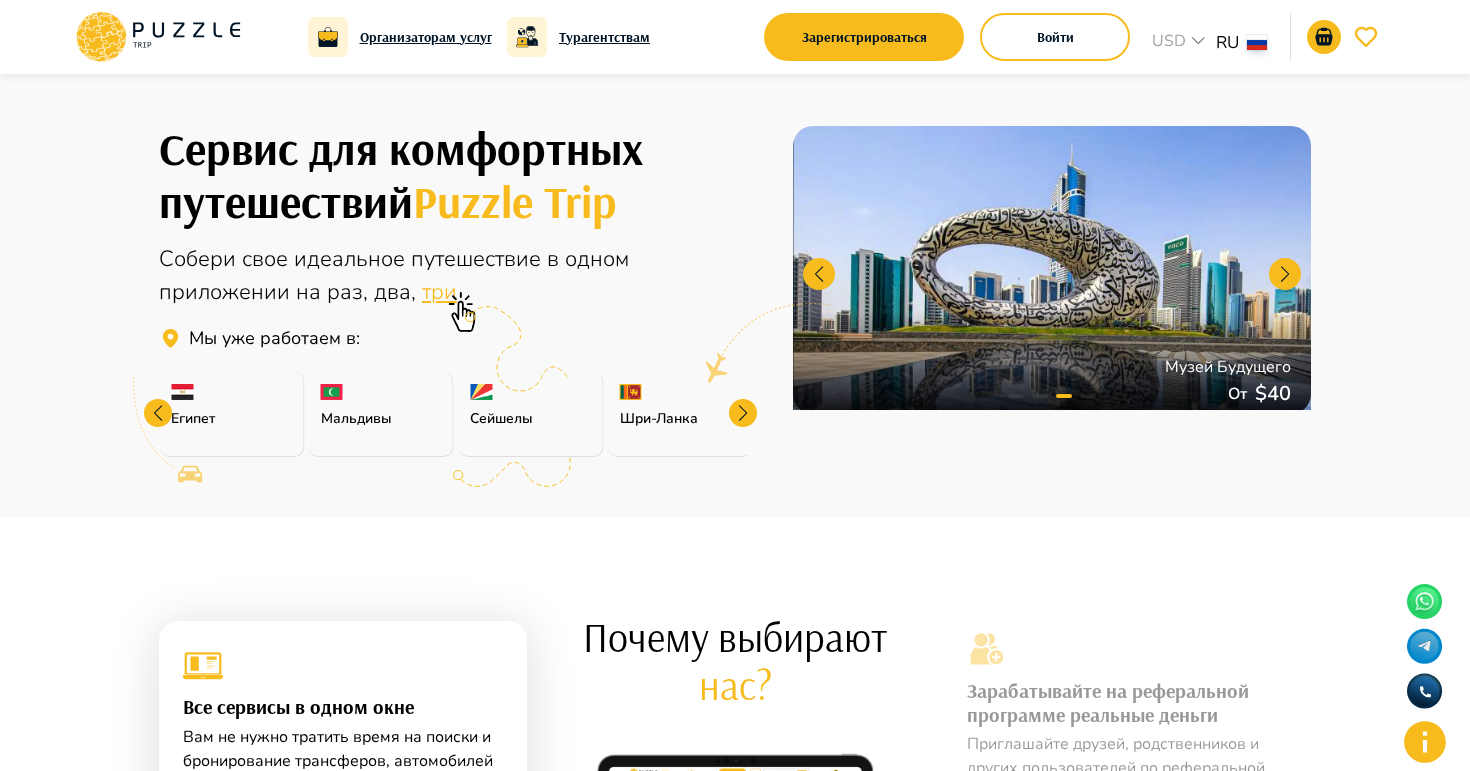 click at bounding box center [743, 413] 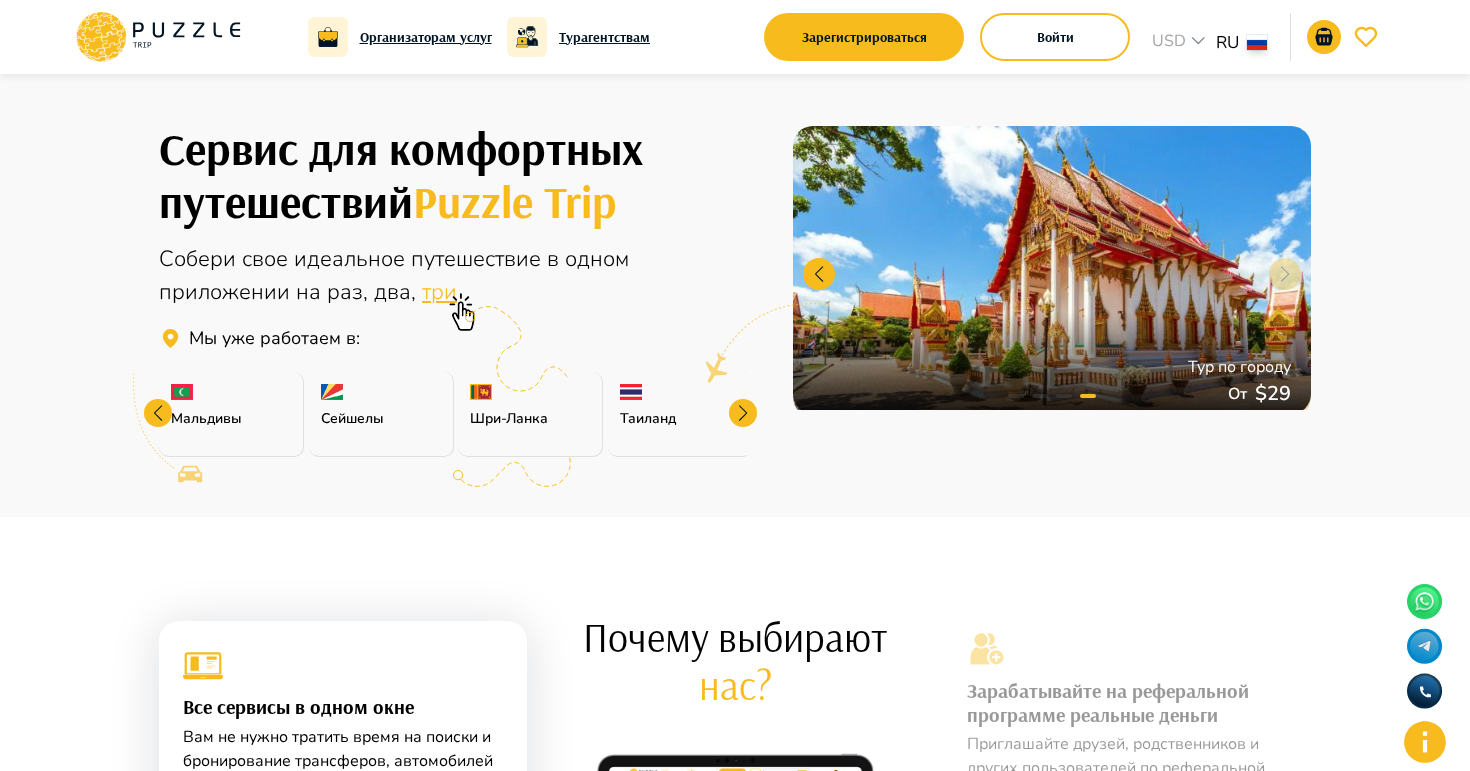 drag, startPoint x: 717, startPoint y: 355, endPoint x: 756, endPoint y: 356, distance: 39.012817 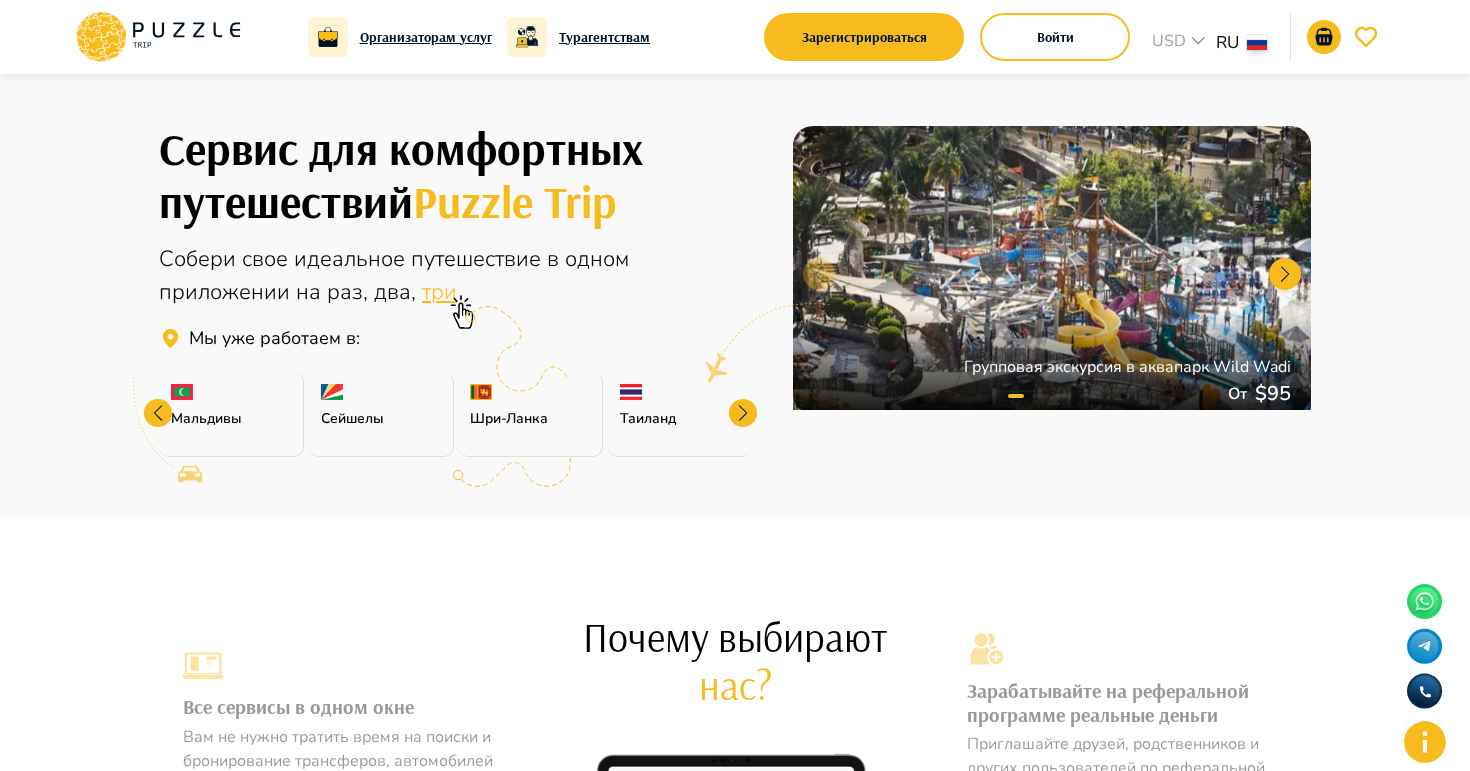 click 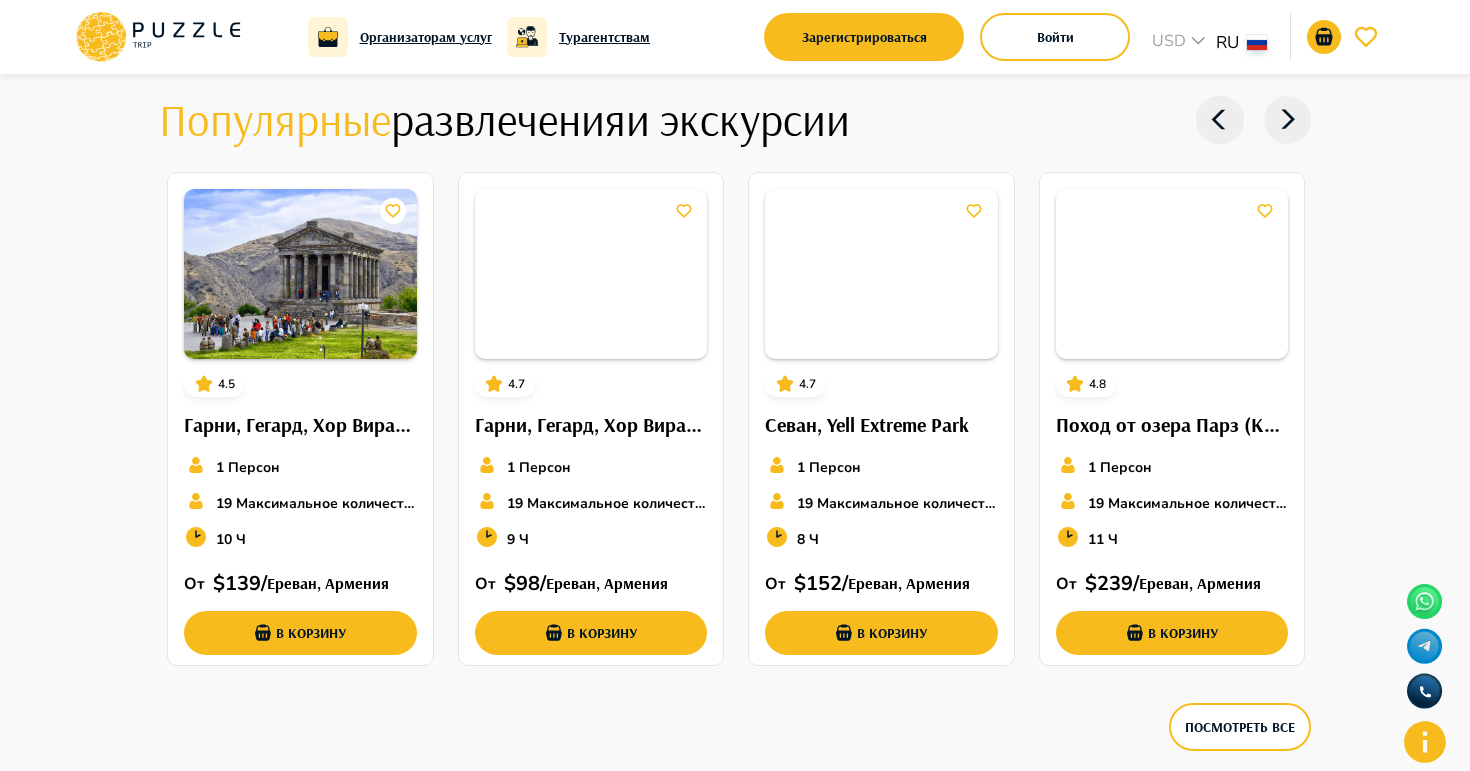 scroll, scrollTop: 3019, scrollLeft: 0, axis: vertical 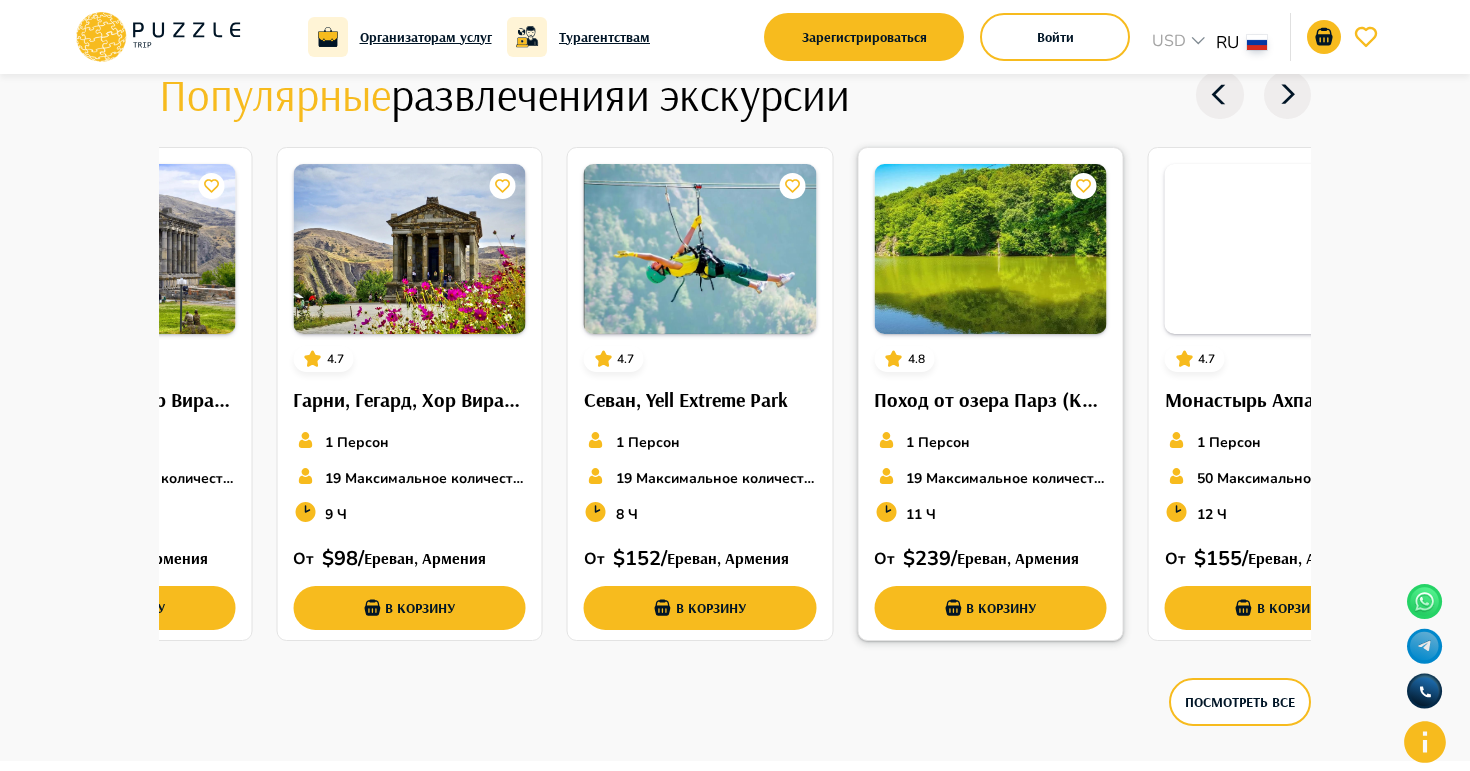 click on "4.5 Гарни, Гегард, Хор Вирап, Севан 1 Персон 19 Максимальное количество мест 10 Ч  От     $ 139 /  Ереван, Армения В корзину 4.7 Гарни, Гегард, Хор Вирап, Эчмиадзин, Звартноц 1 Персон 19 Максимальное количество мест 9 Ч  От     $ 98 /  Ереван, Армения В корзину 4.7 Севан, Yell Extreme Park 1 Персон 19 Максимальное количество мест 8 Ч  От     $ 152 /  Ереван, Армения В корзину 4.8 Поход от озера Парз (Кристальное) до монастыря Гошаванк - Индивидуальная экскурсия. 1 Персон 19 Максимальное количество мест 11 Ч  От     $ 239 /  Ереван, Армения В корзину 4.7 1 Персон 50 Максимальное количество мест 12 Ч  От" at bounding box center [554, 394] 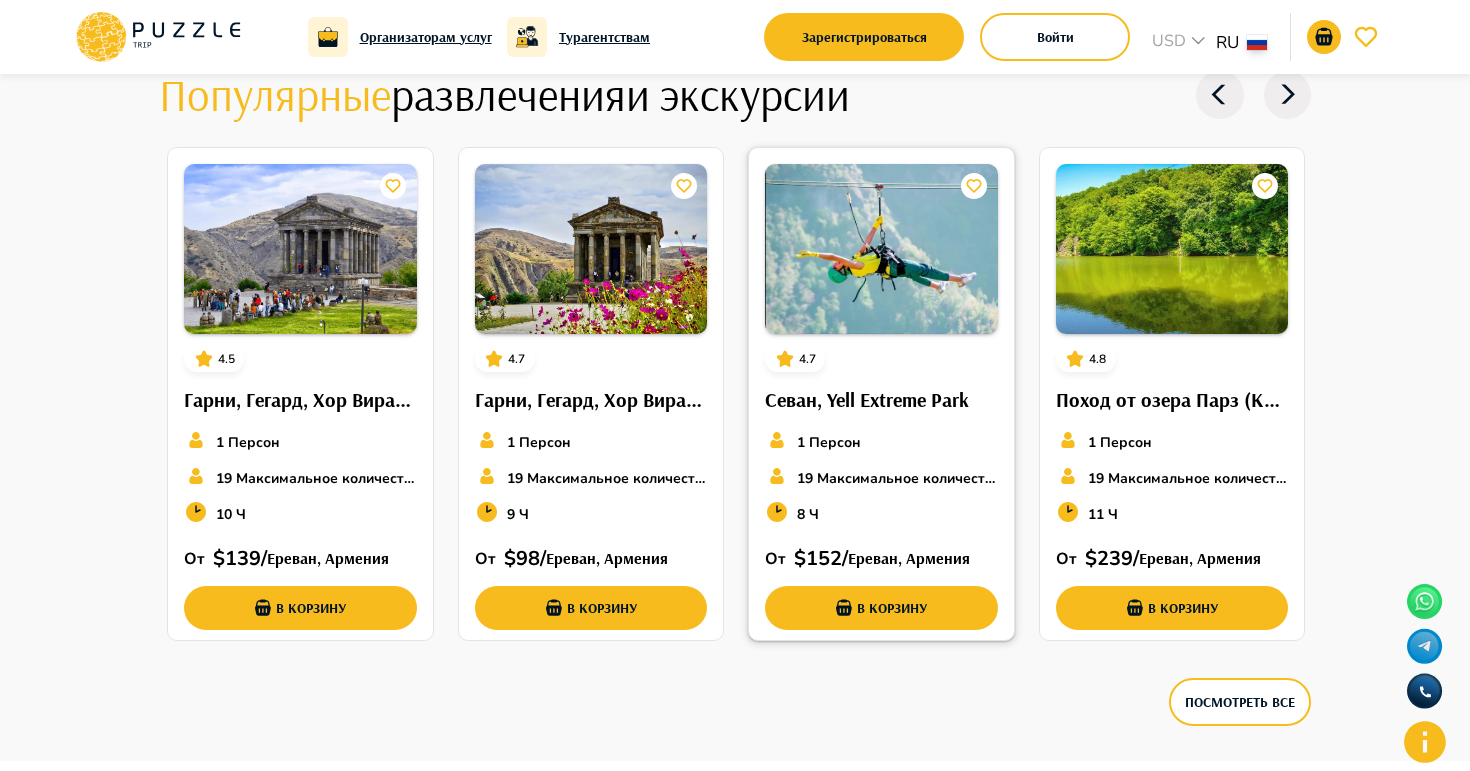 click on "4.7 Севан, Yell Extreme Park 1 Персон 19 Максимальное количество мест 8 Ч  От     $ 152 /  Ереван, Армения В корзину" at bounding box center (881, 397) 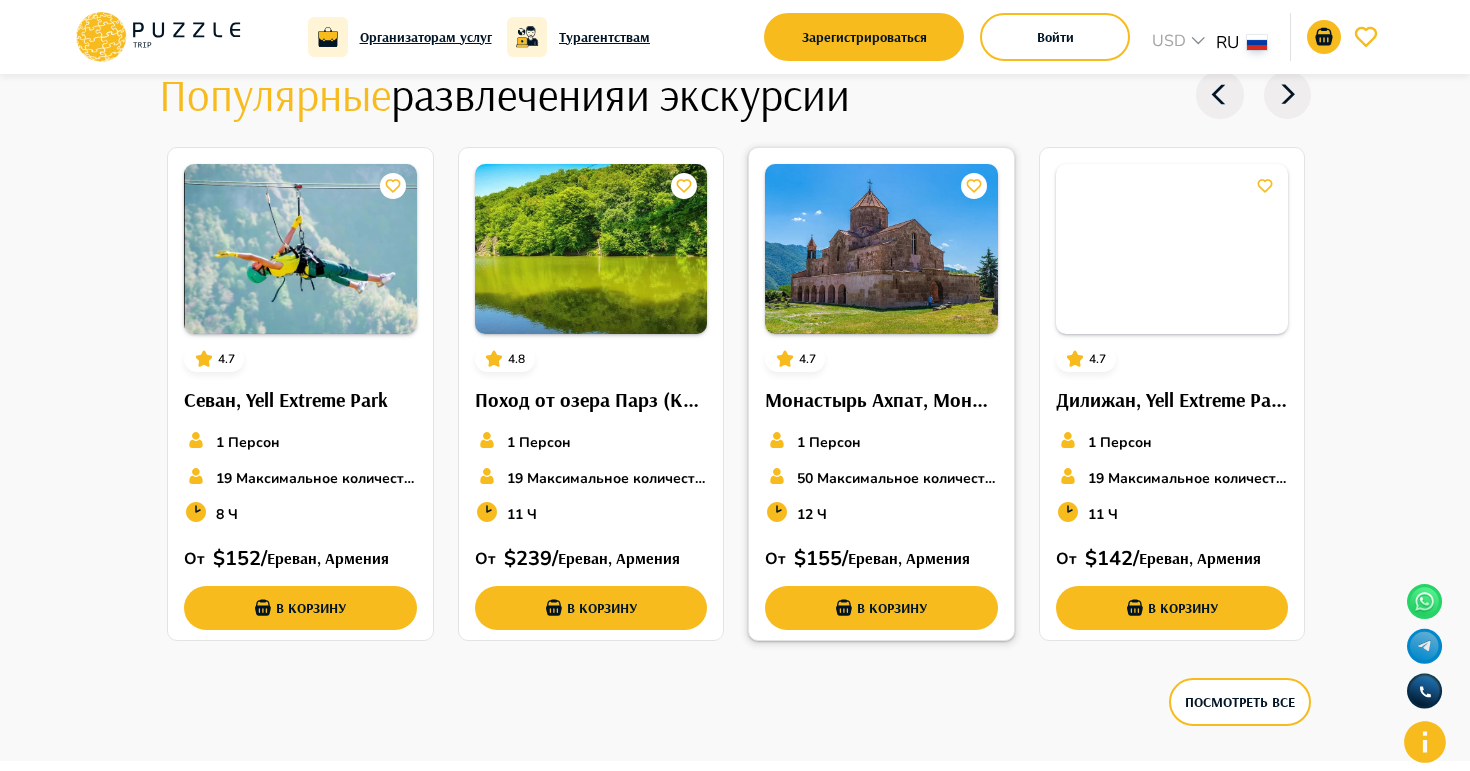 click on "4.5 Гарни, Гегард, Хор Вирап, Севан 1 Персон 19 Максимальное количество мест 10 Ч  От     $ 139 /  Ереван, Армения В корзину 4.7 Гарни, Гегард, Хор Вирап, Эчмиадзин, Звартноц 1 Персон 19 Максимальное количество мест 9 Ч  От     $ 98 /  Ереван, Армения В корзину 4.7 Севан, Yell Extreme Park 1 Персон 19 Максимальное количество мест 8 Ч  От     $ 152 /  Ереван, Армения В корзину 4.8 Поход от озера Парз (Кристальное) до монастыря Гошаванк - Индивидуальная экскурсия. 1 Персон 19 Максимальное количество мест 11 Ч  От     $ 239 /  Ереван, Армения В корзину 4.7 1 Персон 50 Максимальное количество мест 12 Ч  От" at bounding box center [154, 394] 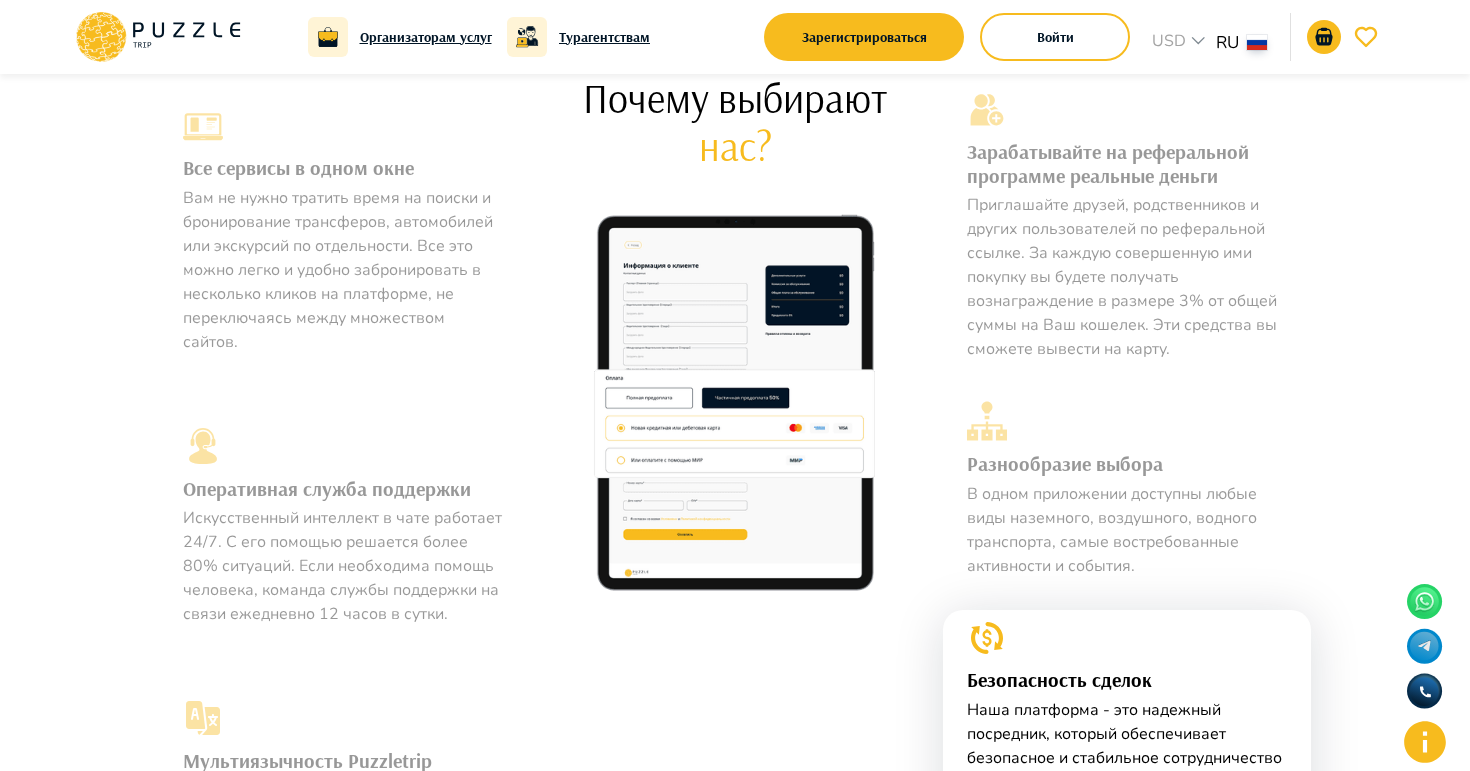 scroll, scrollTop: 0, scrollLeft: 0, axis: both 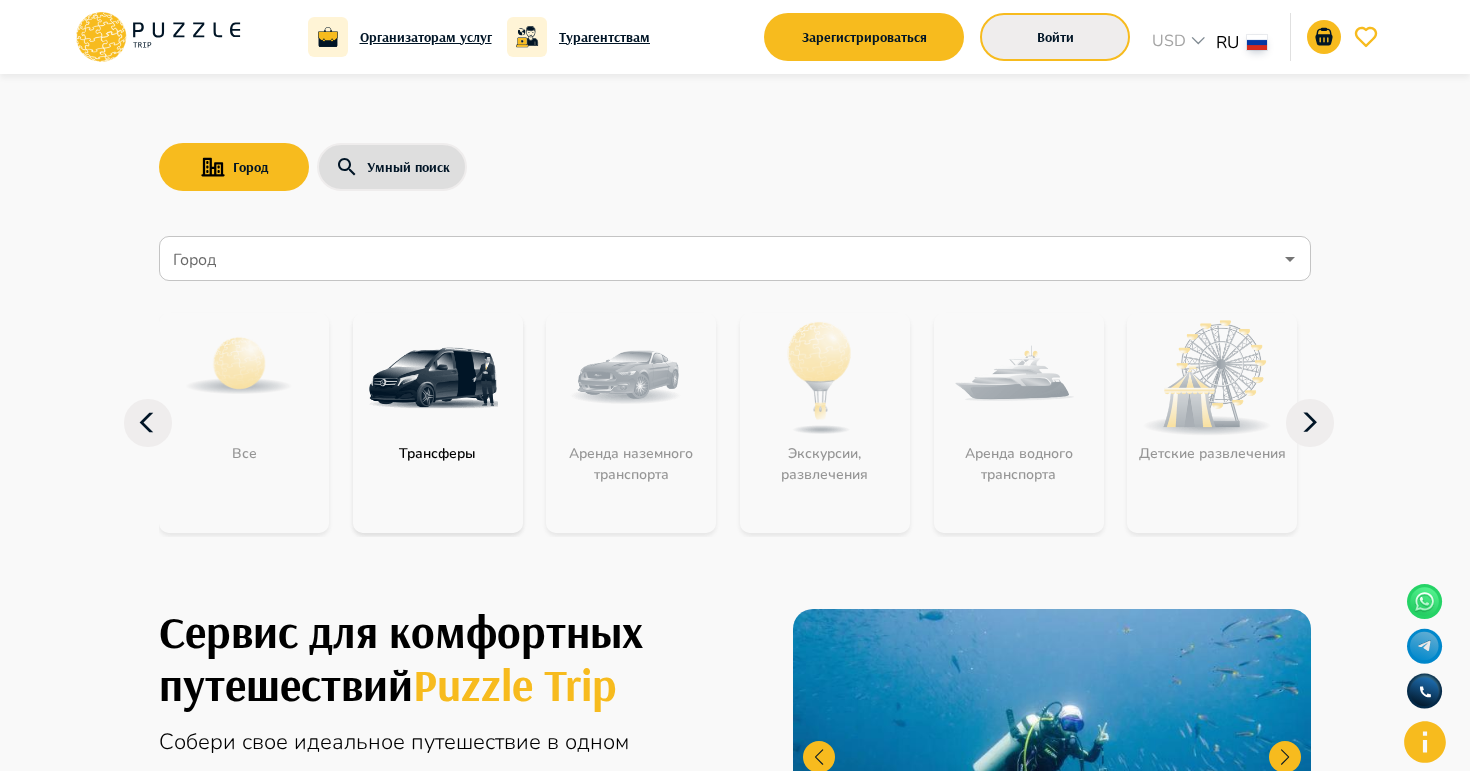 click on "Войти" at bounding box center (1055, 37) 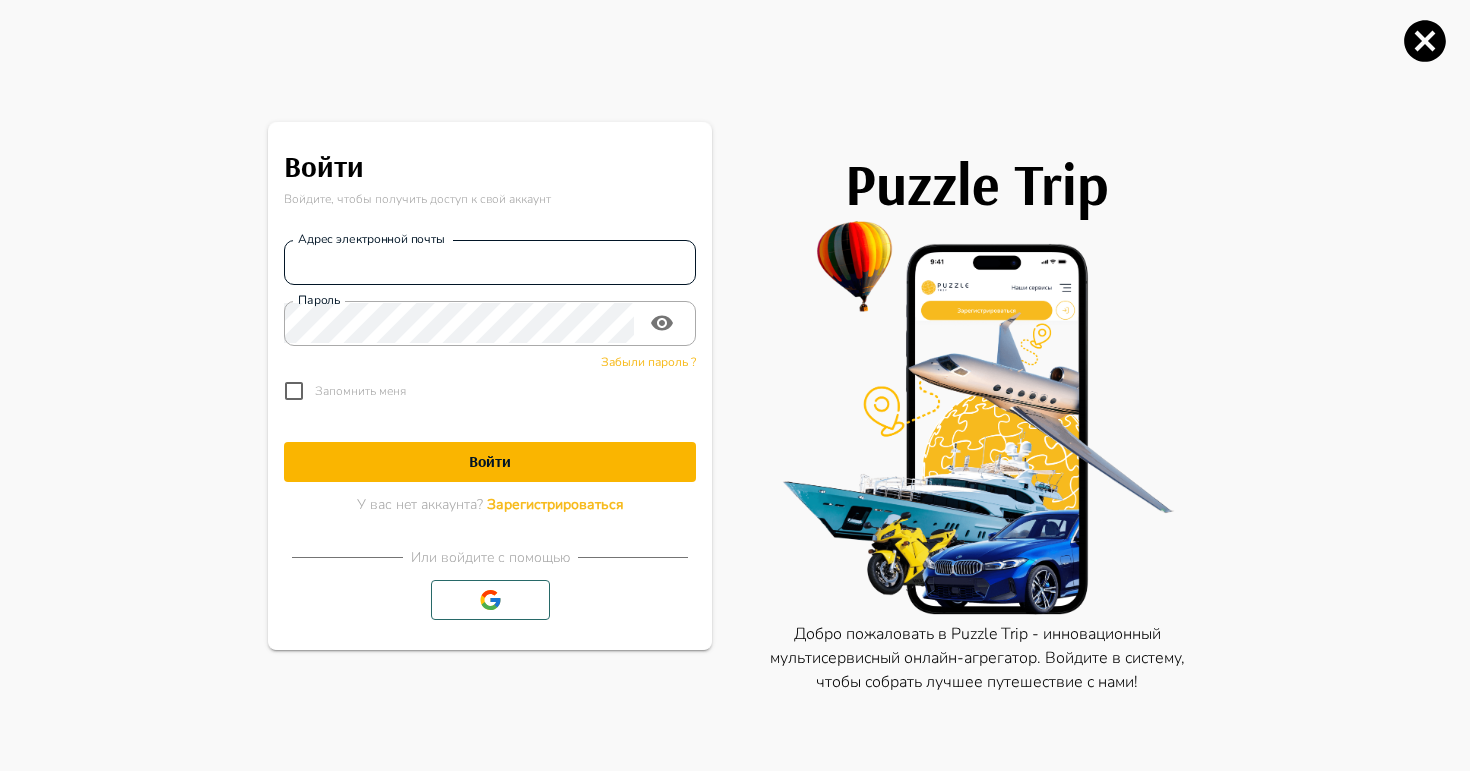 click on "Адрес электронной почты" at bounding box center (490, 262) 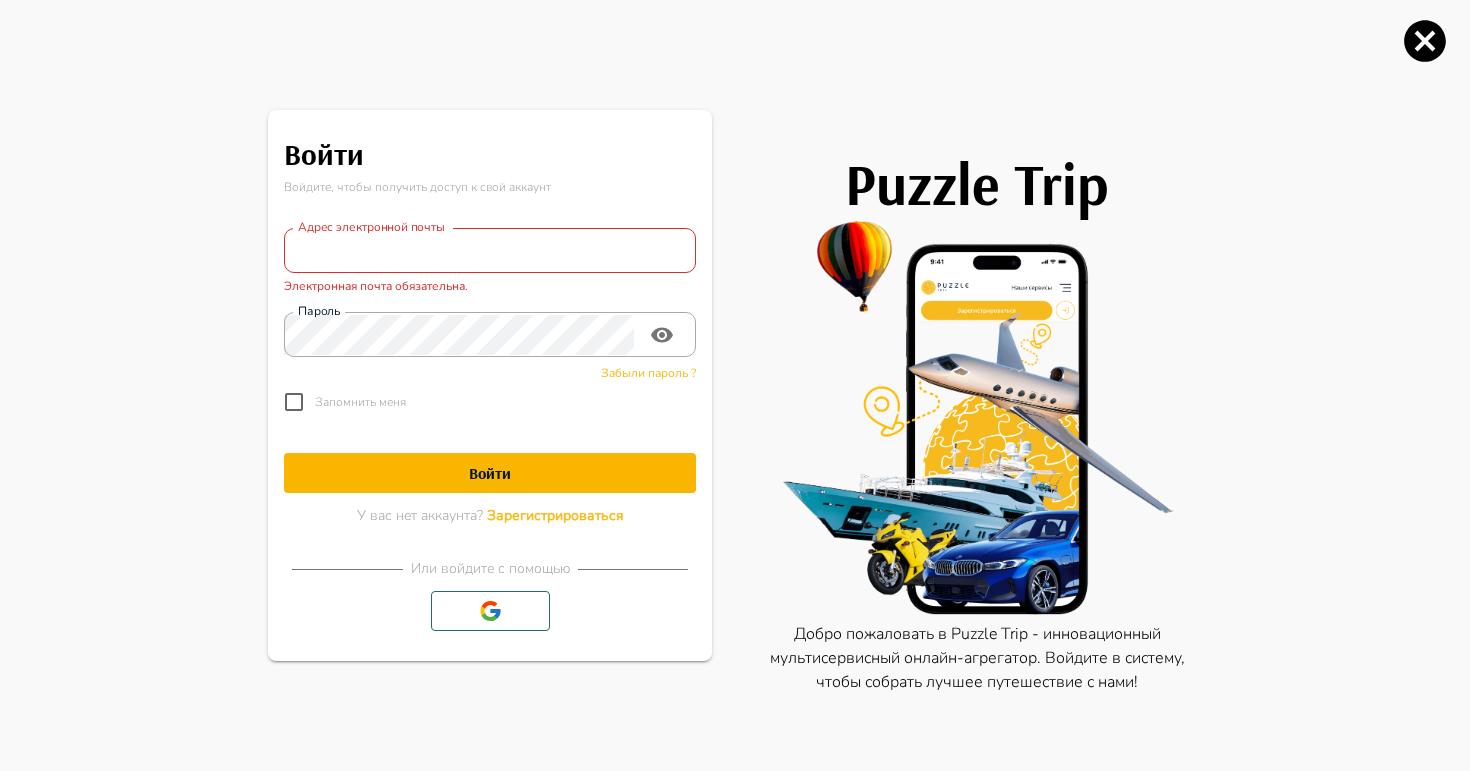 click on "Войти Войдите, чтобы получить доступ к свой аккаунт Адрес электронной почты Адрес электронной почты Электронная почта обязательна. Пароль Пароль Забыли  пароль ? Запомнить меня Войти У вас нет аккаунта?   Зарегистрироваться Или войдите с помощью Puzzle Trip Добро пожаловать в Puzzle Trip - инновационный мультисервисный онлайн-агрегатор. Войдите в систему, чтобы собрать лучшее путешествие с нами!" at bounding box center (735, 385) 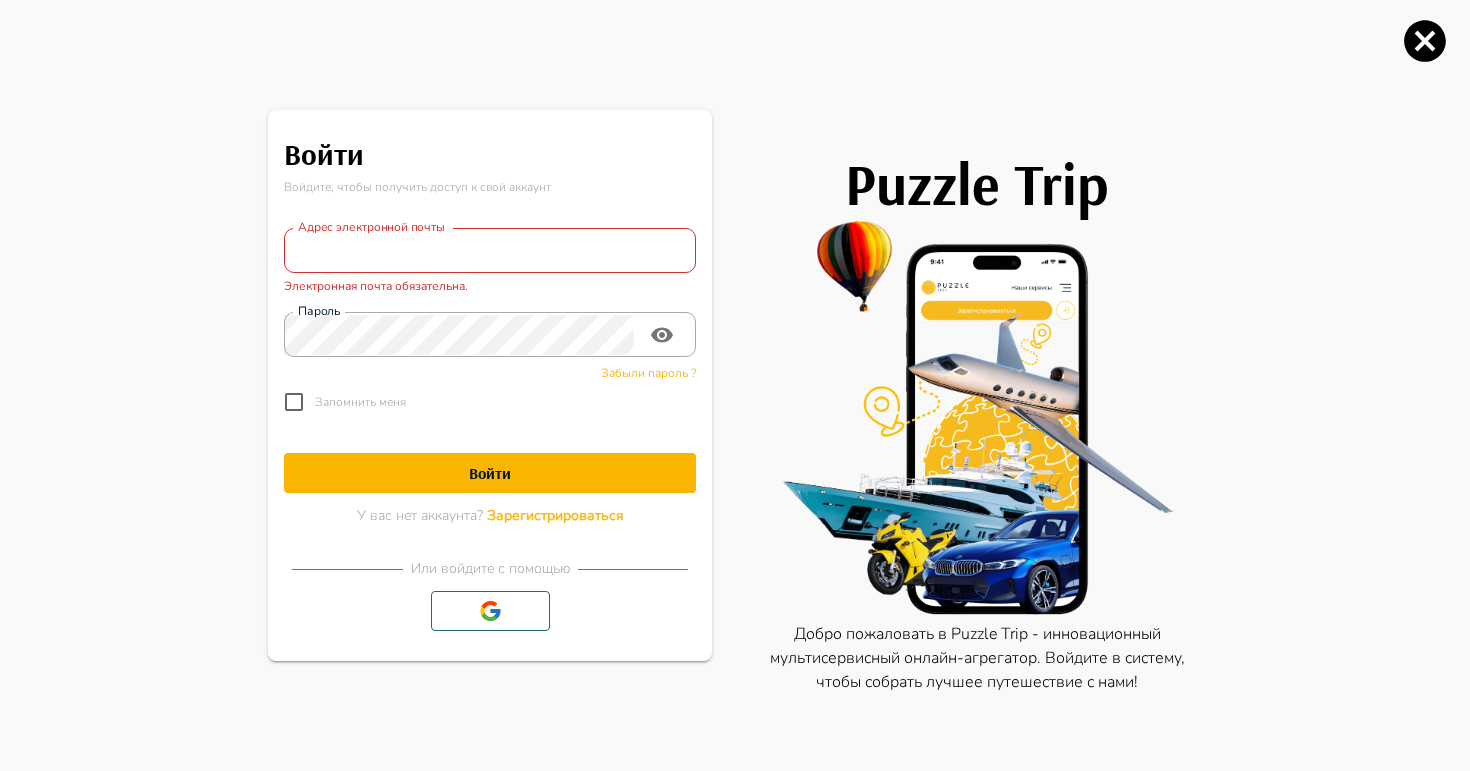 click on "Адрес электронной почты" at bounding box center [490, 250] 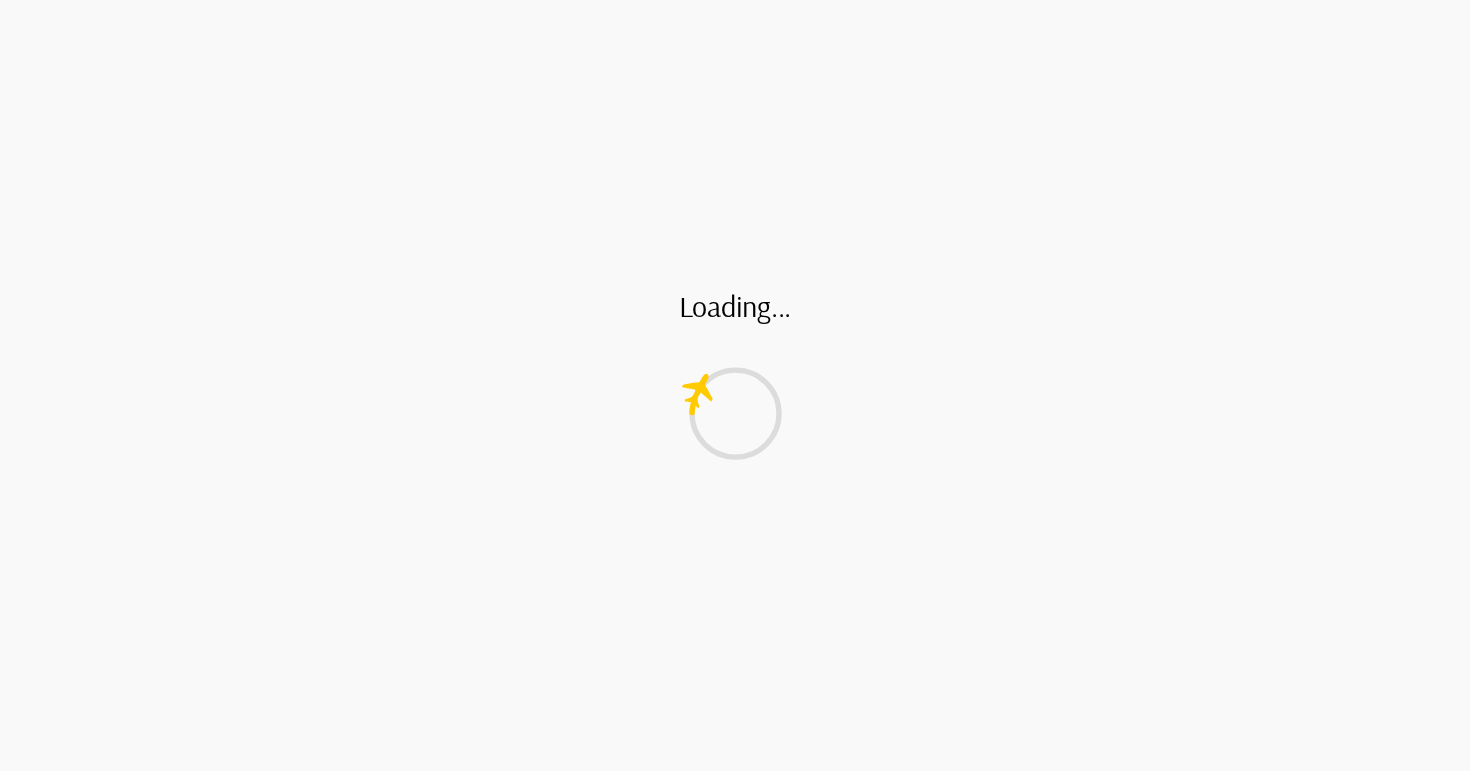 scroll, scrollTop: 0, scrollLeft: 0, axis: both 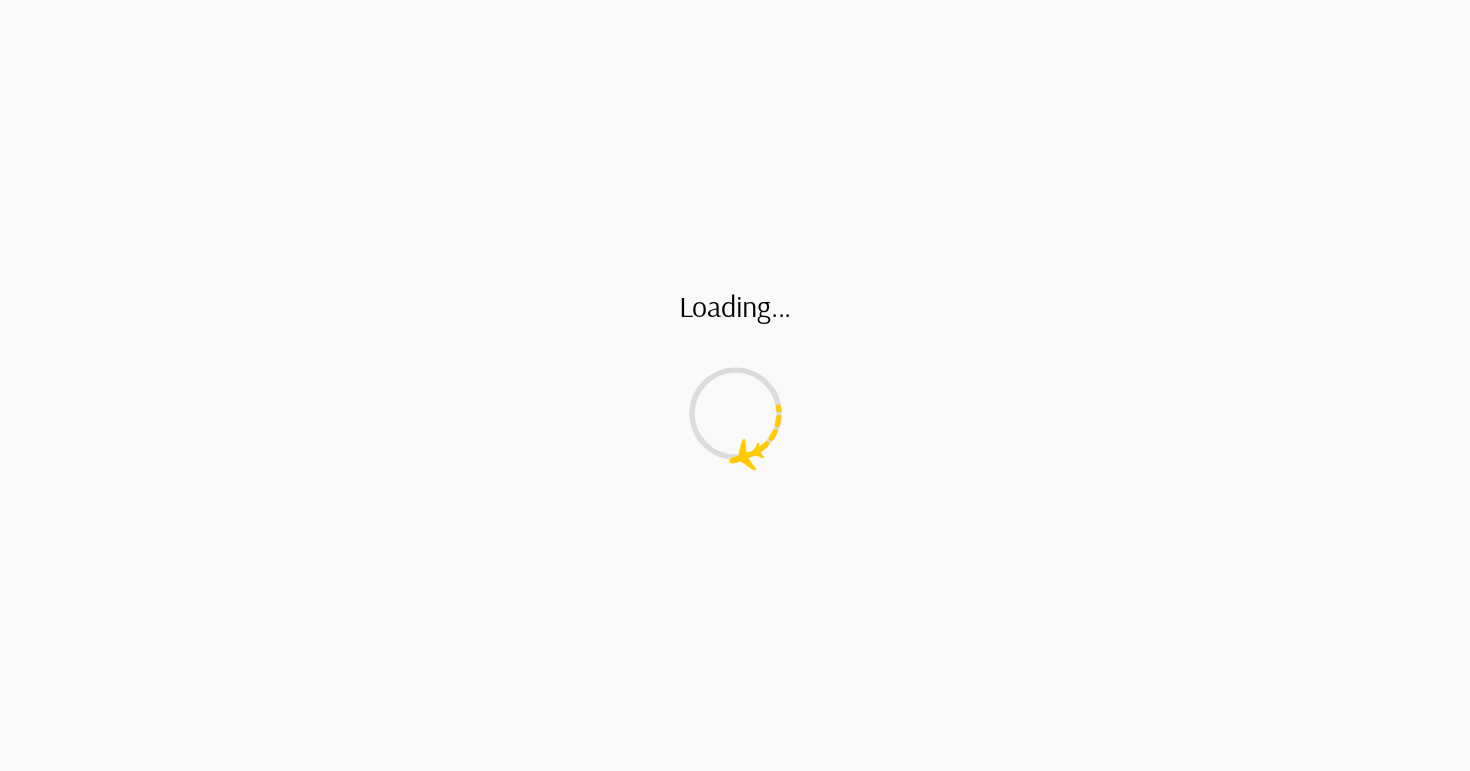 click 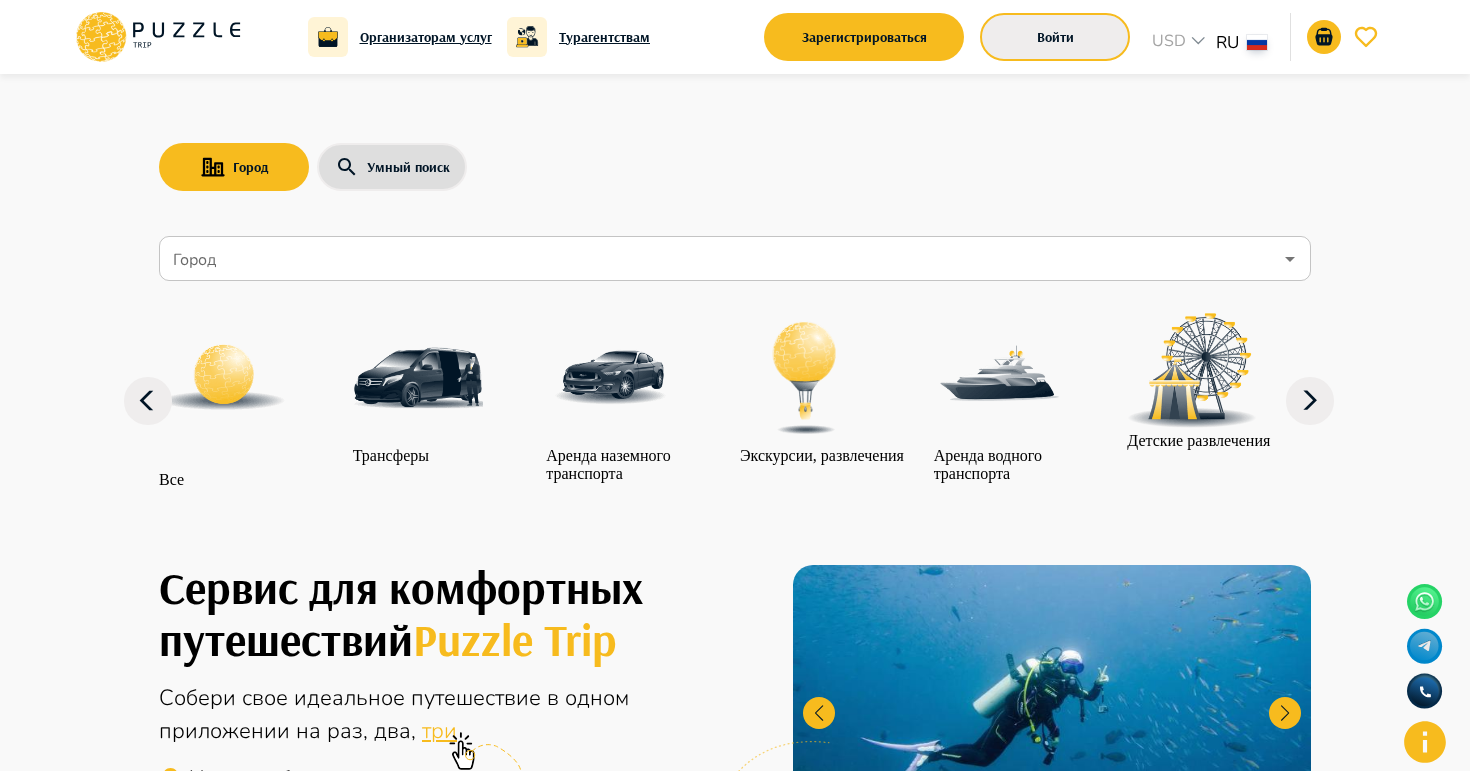 click on "Войти" at bounding box center [1055, 37] 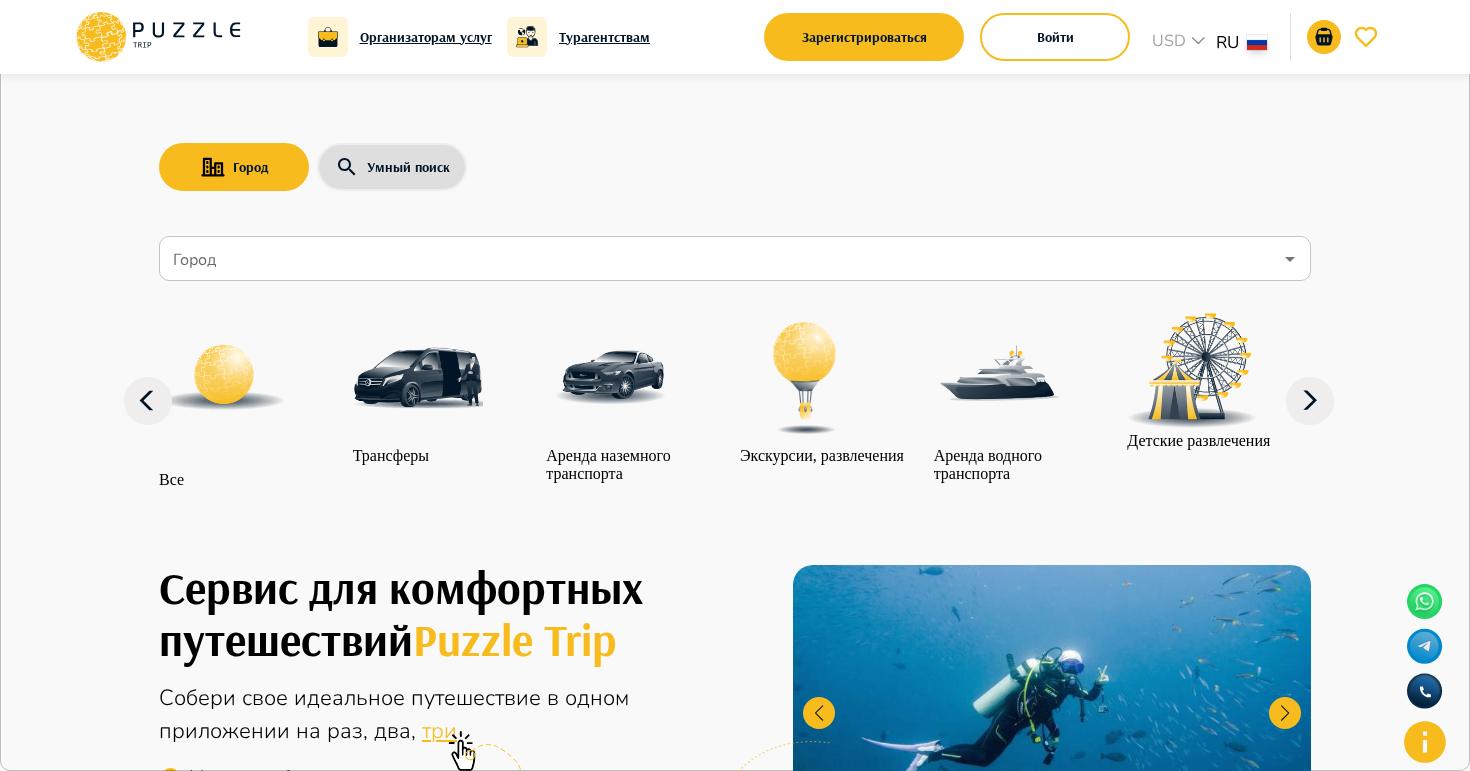 click on "Адрес электронной почты" at bounding box center (85, 3728) 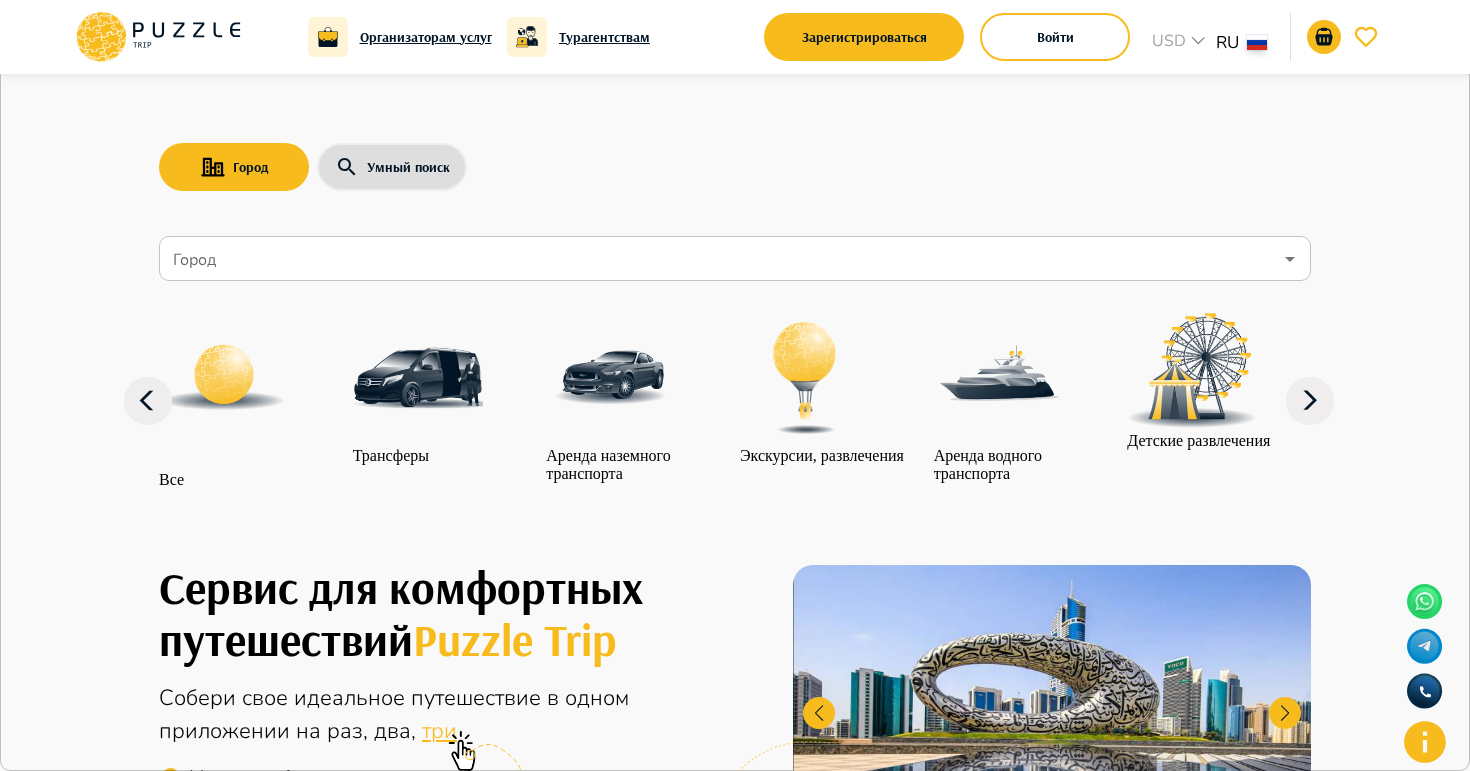 click on "Войти Войдите, чтобы получить доступ к свой аккаунт Адрес электронной почты Адрес электронной почты Электронная почта обязательна. Пароль Пароль Забыли  пароль ? Запомнить меня Войти У вас нет аккаунта?   Зарегистрироваться Или войдите с помощью" at bounding box center [735, 3858] 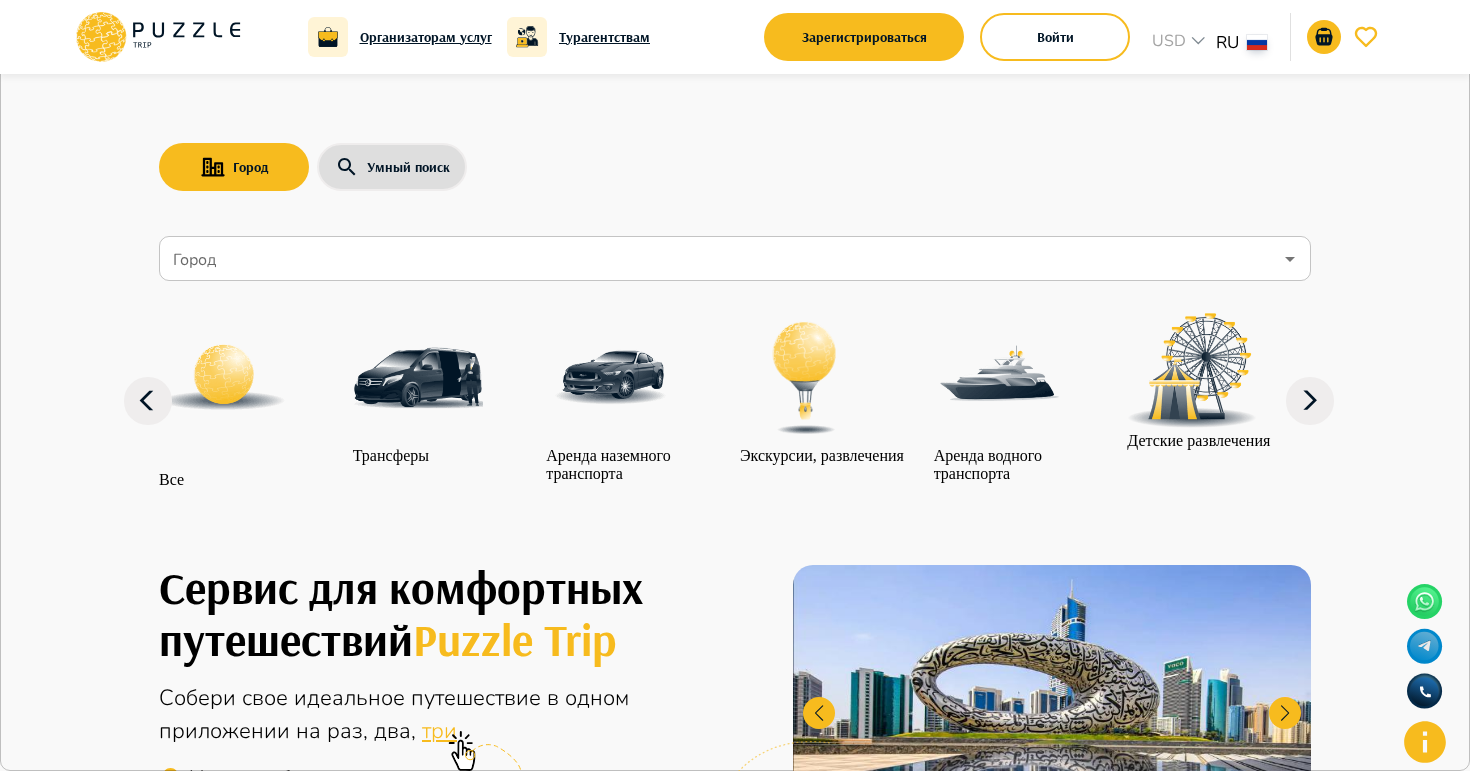 click on "Адрес электронной почты" at bounding box center [85, 3666] 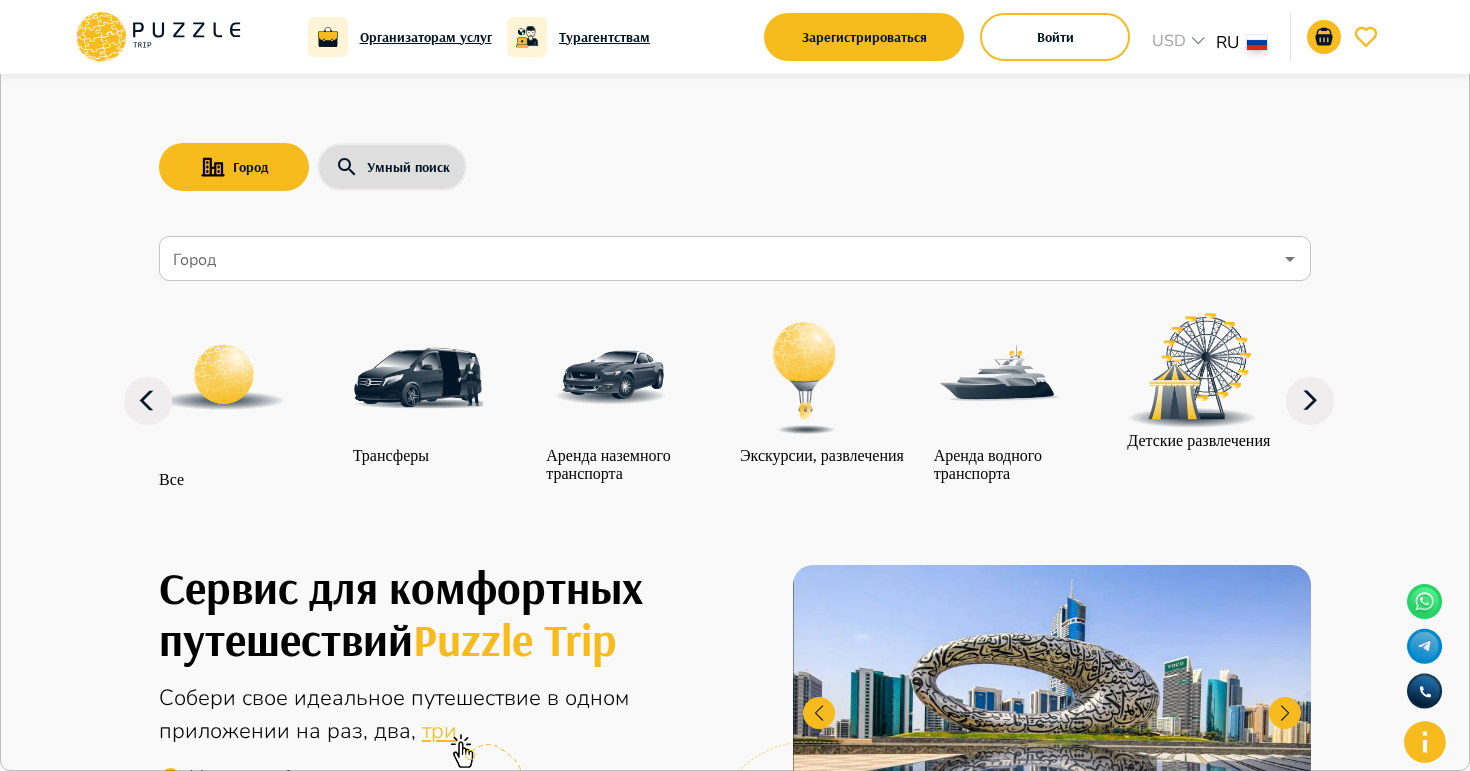 type on "**********" 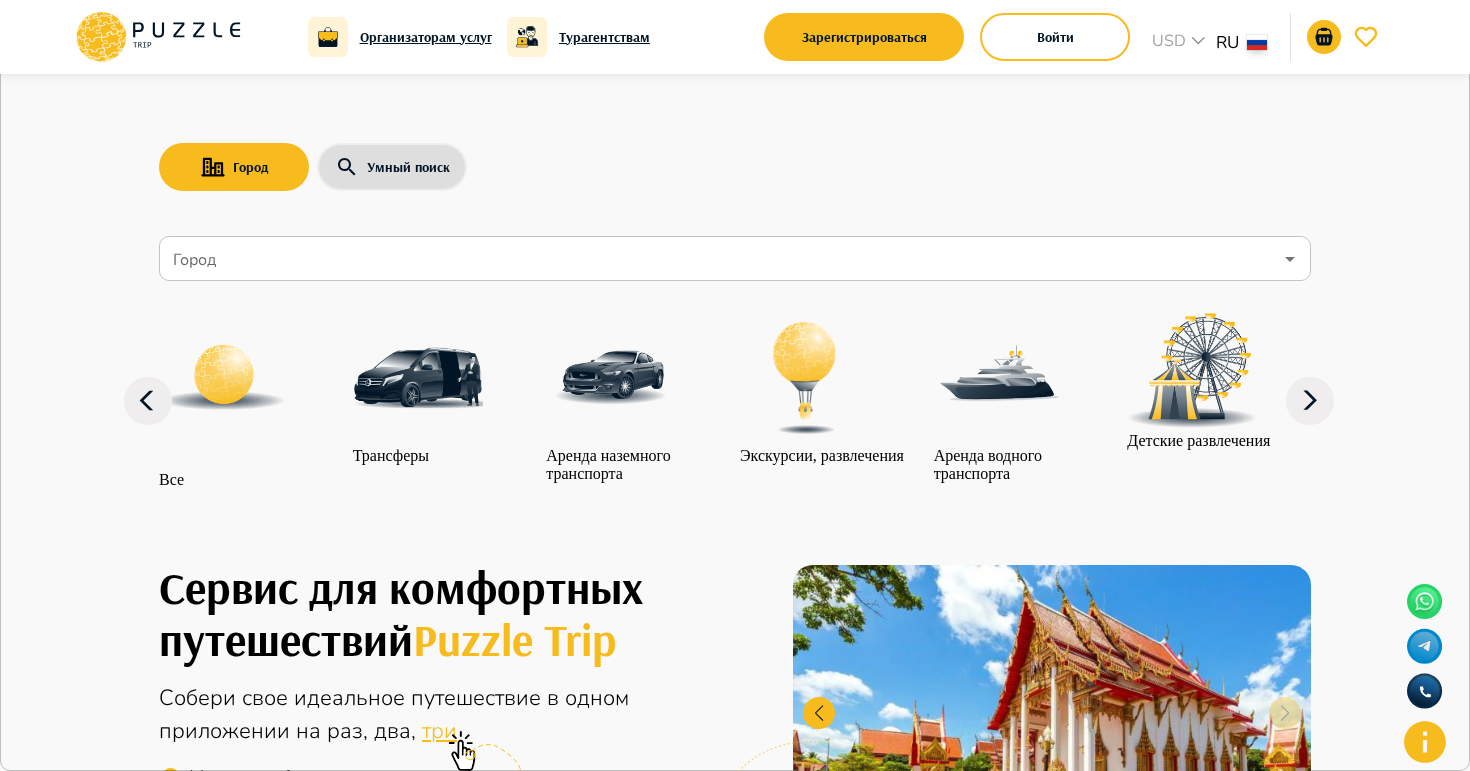 click on "Запомнить меня" at bounding box center (735, 3884) 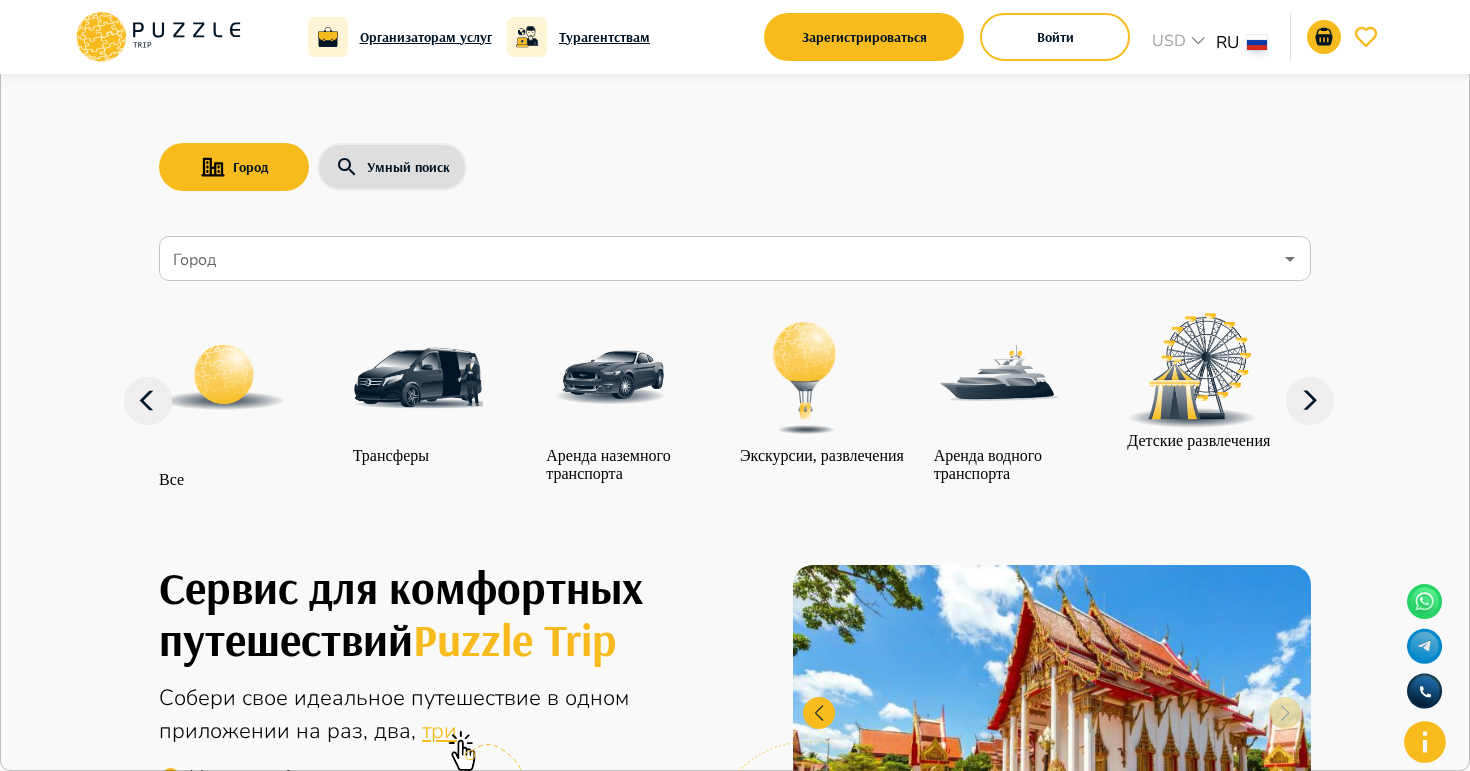 click on "Войти" at bounding box center (58, 3912) 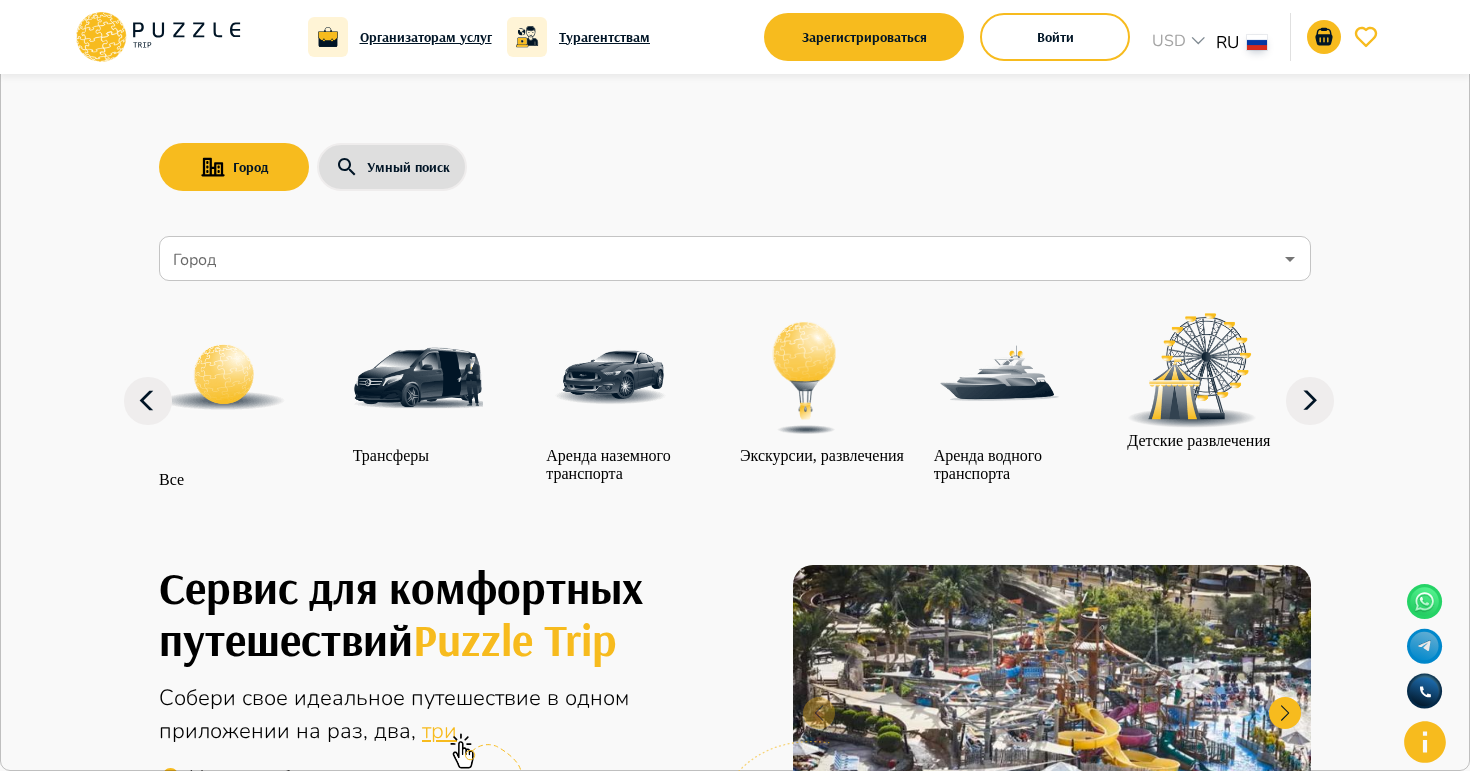 type 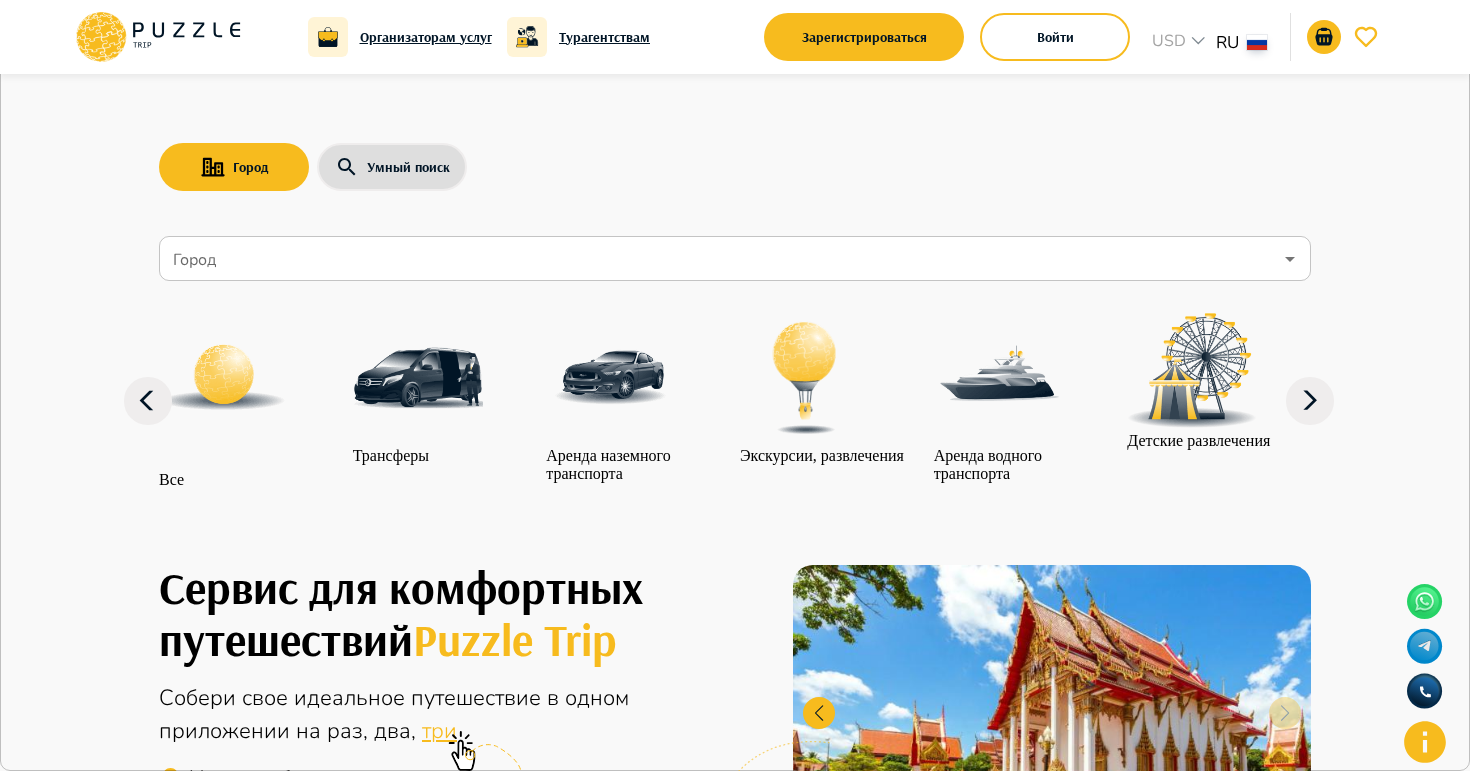 click on "**********" at bounding box center (735, 3779) 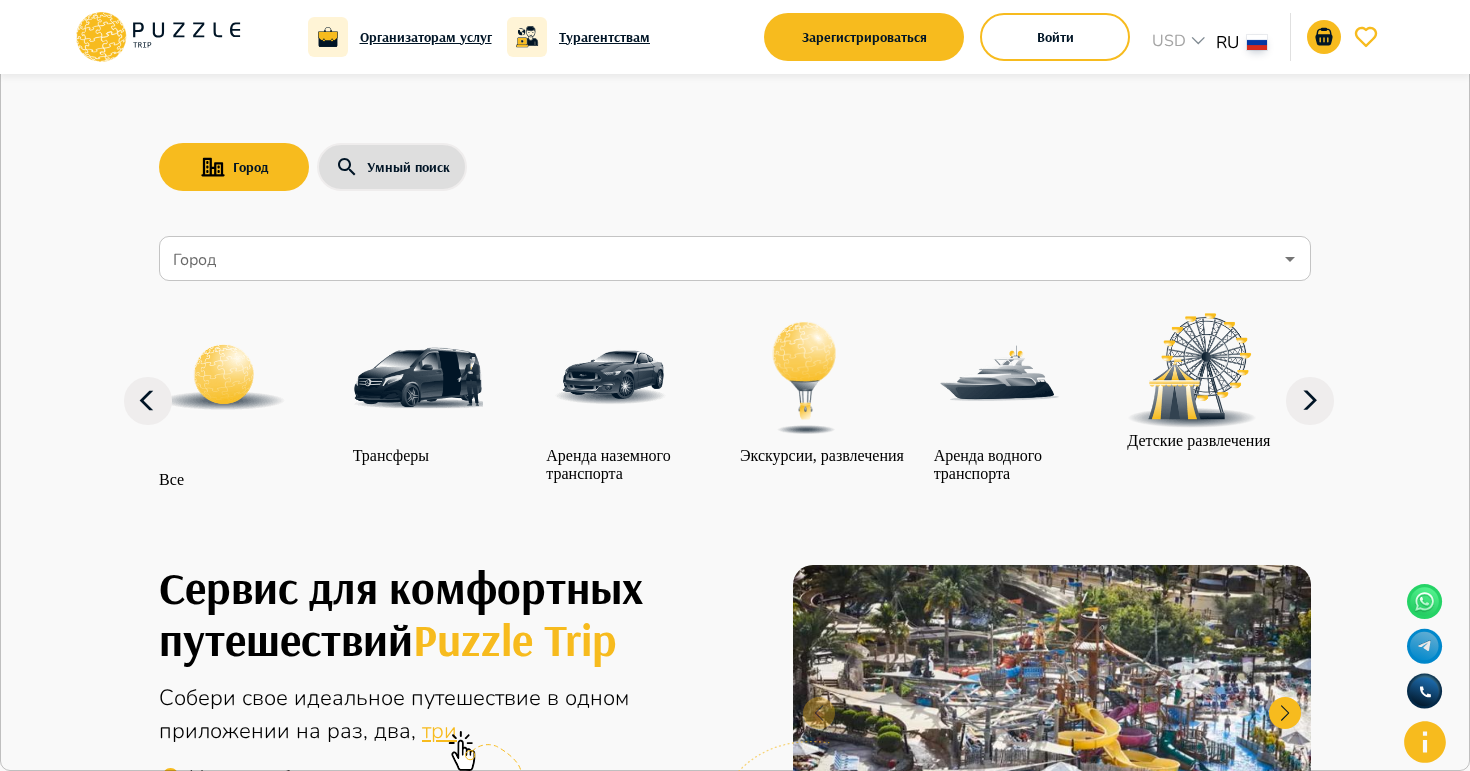 click on "Войти" at bounding box center (58, 3850) 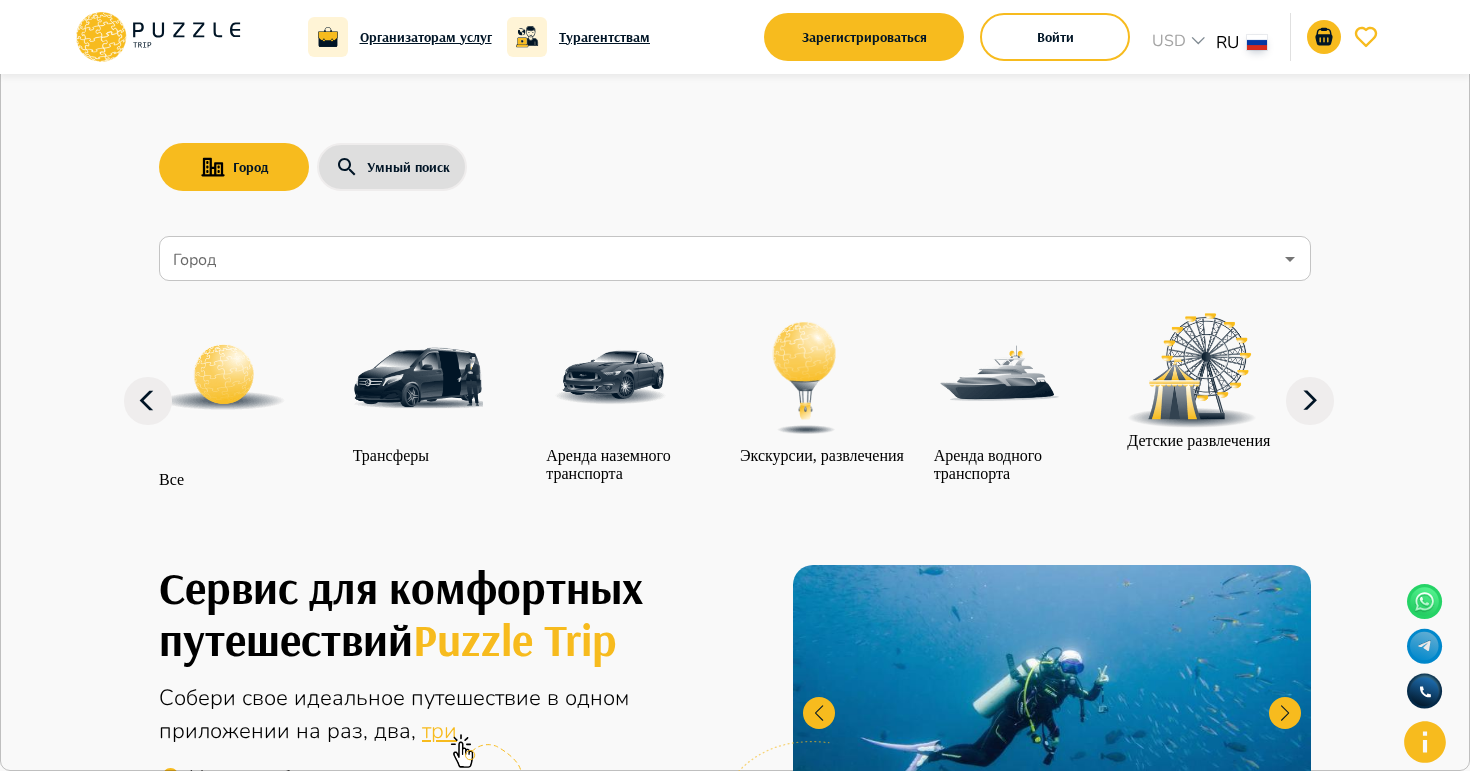 click 